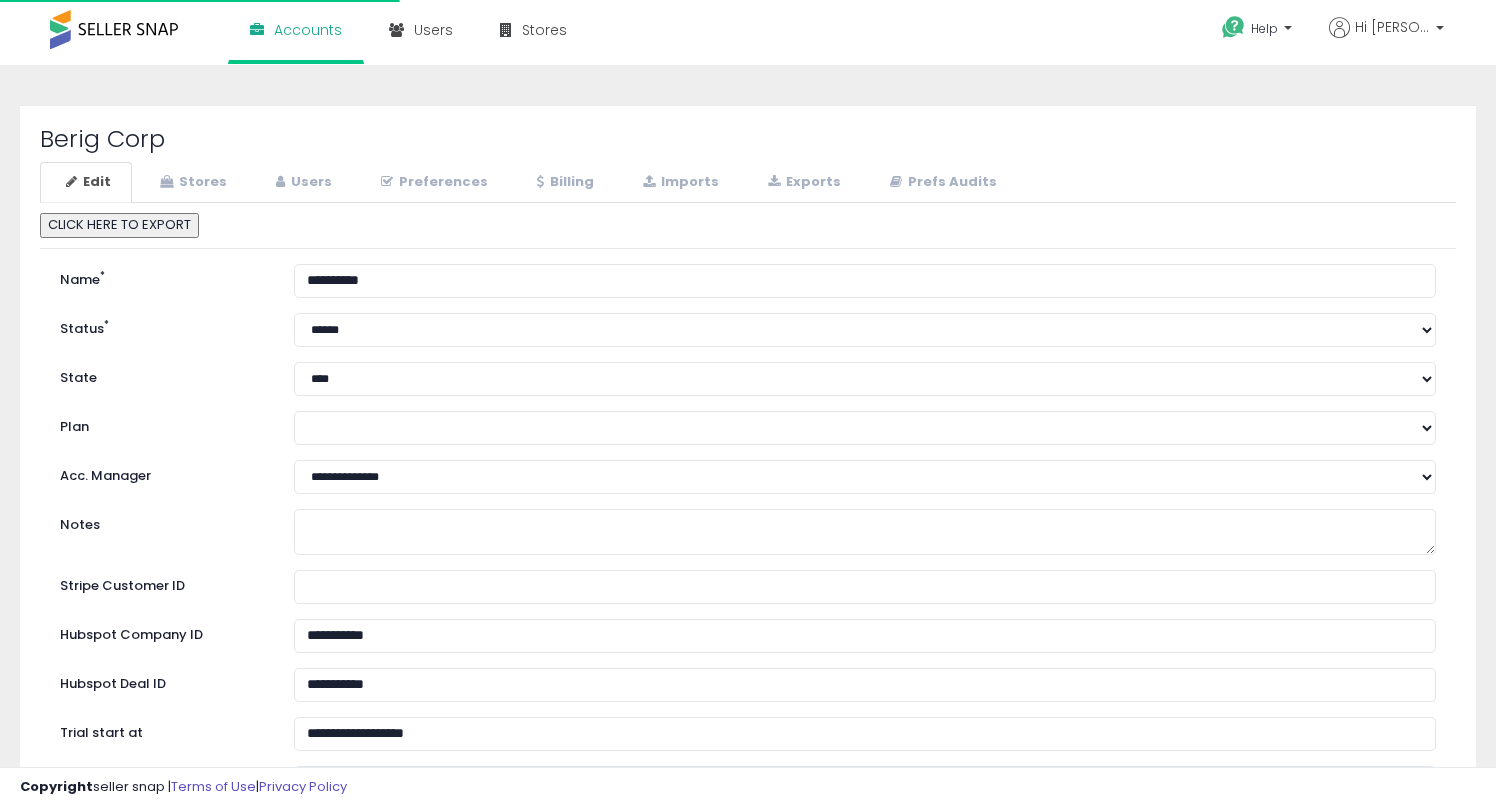 scroll, scrollTop: 0, scrollLeft: 0, axis: both 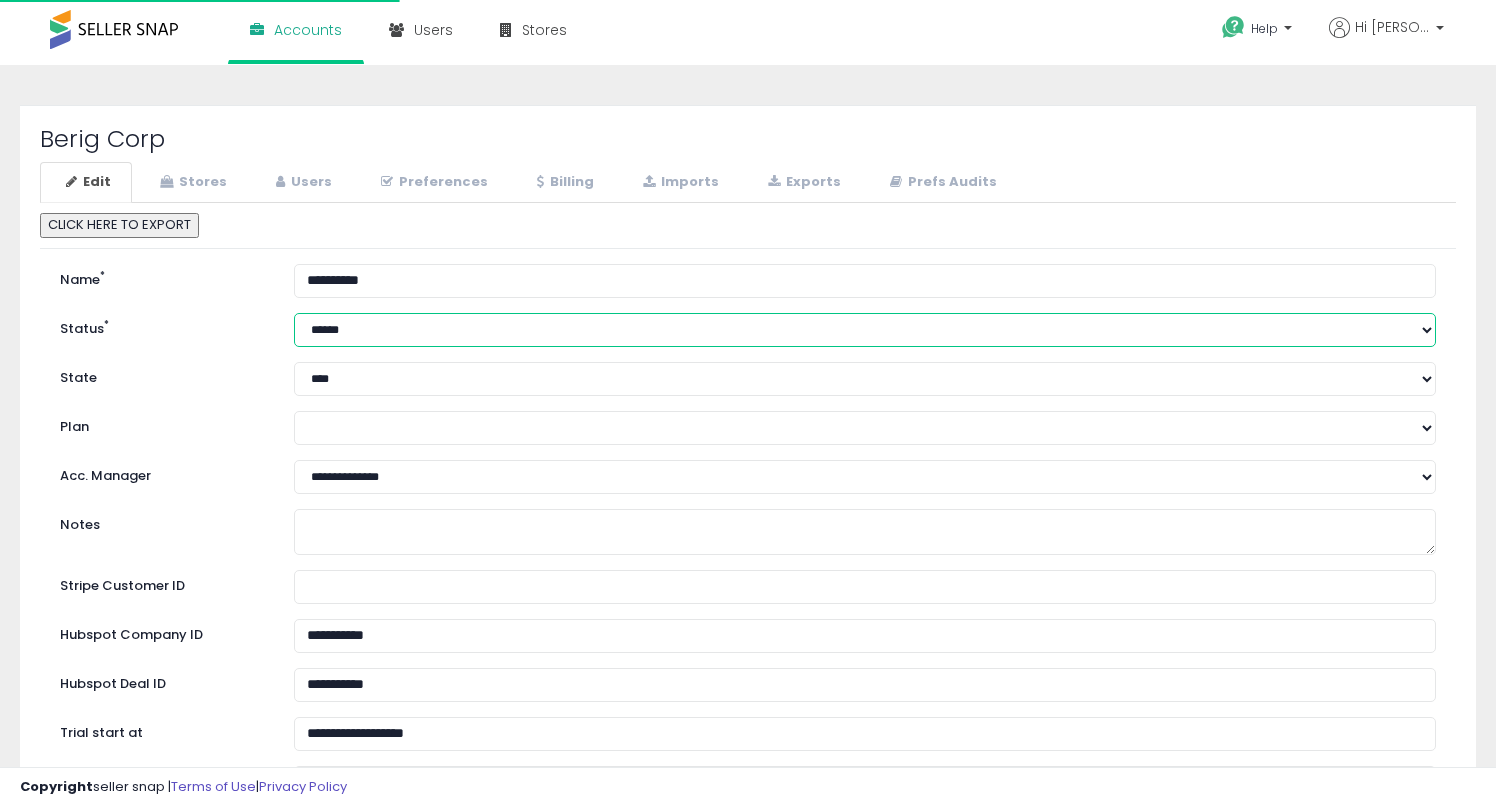 click on "****** ******** *********" at bounding box center (865, 330) 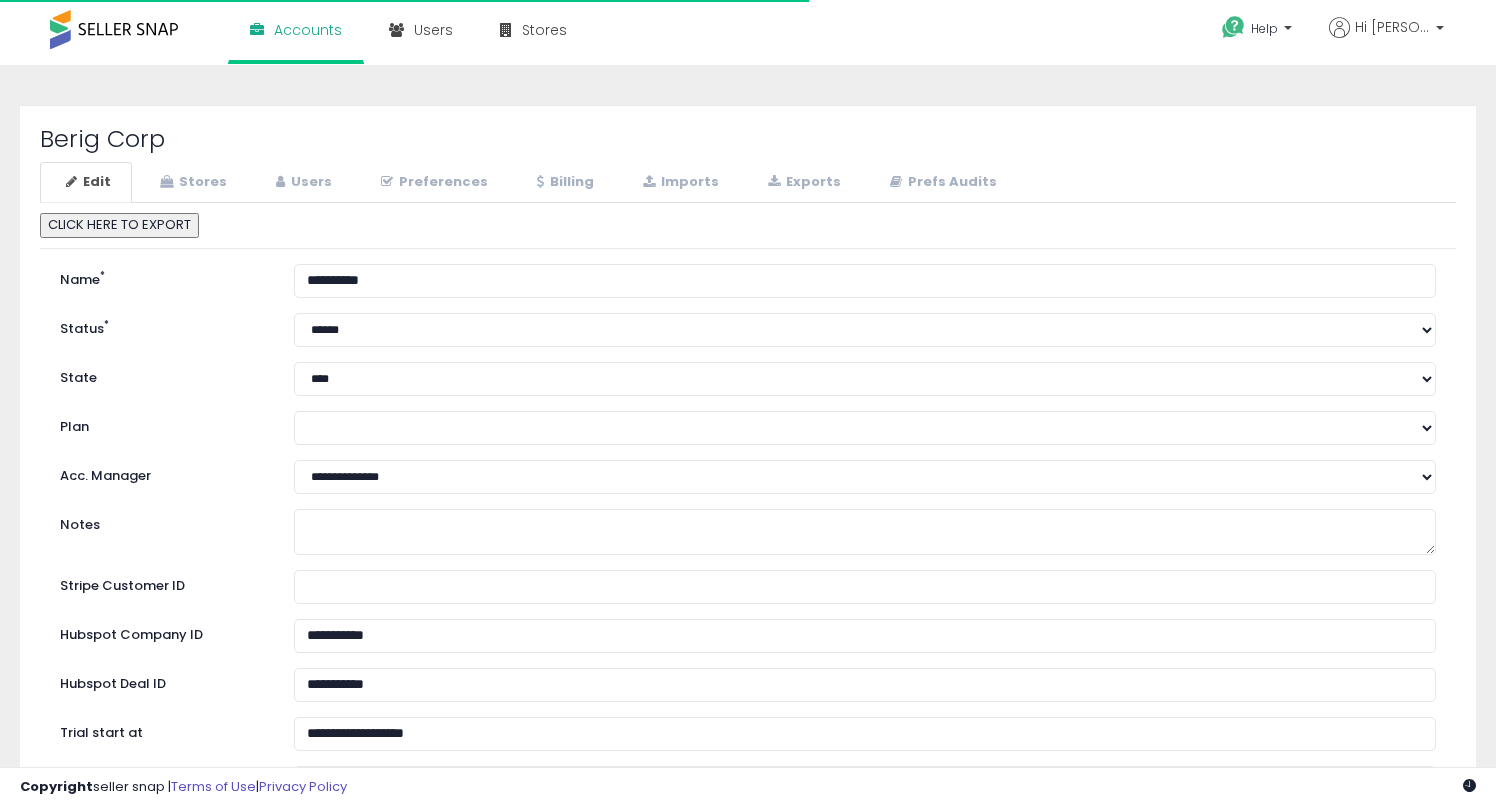 scroll, scrollTop: 499, scrollLeft: 0, axis: vertical 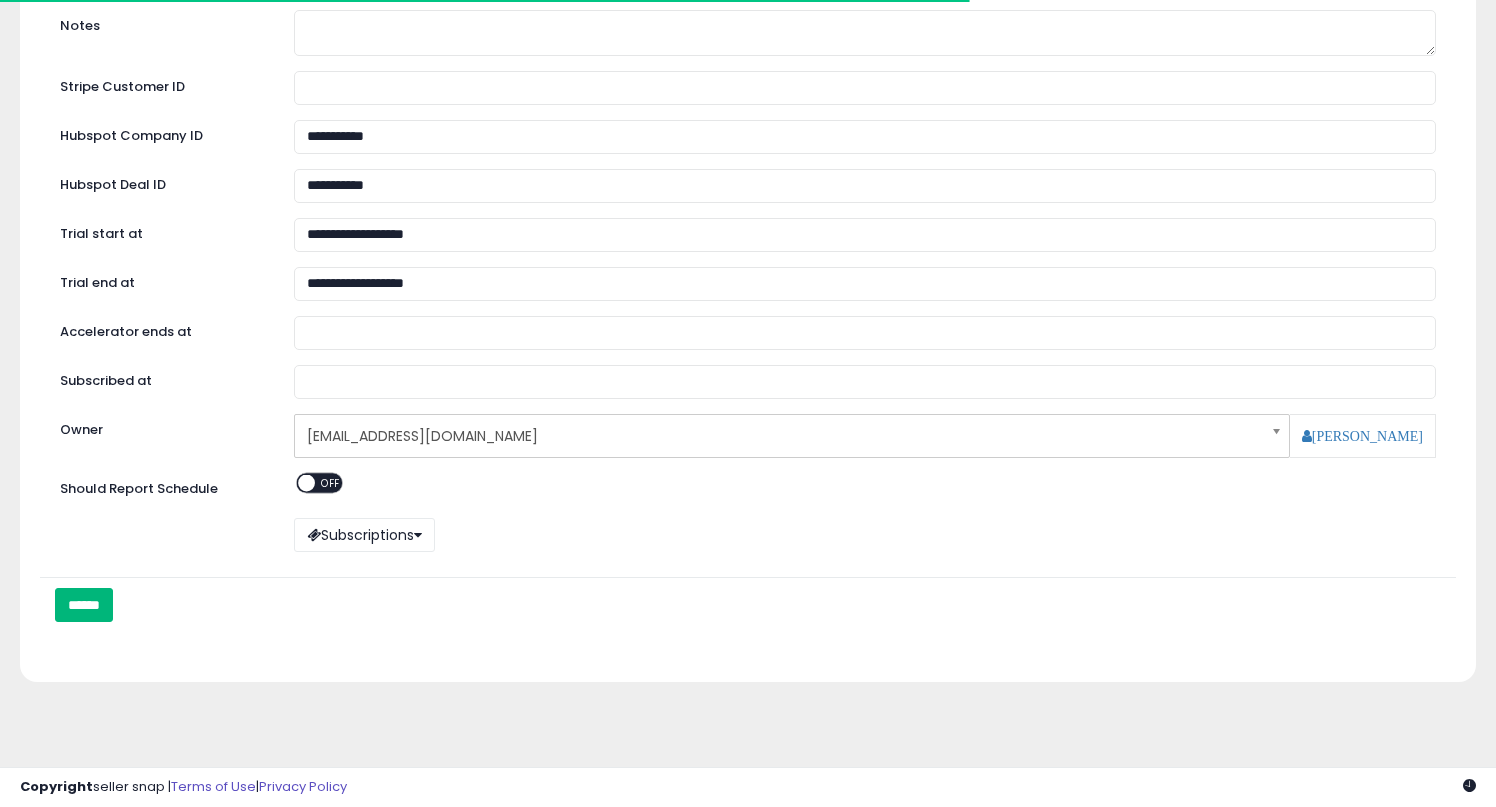 click on "******" at bounding box center [84, 605] 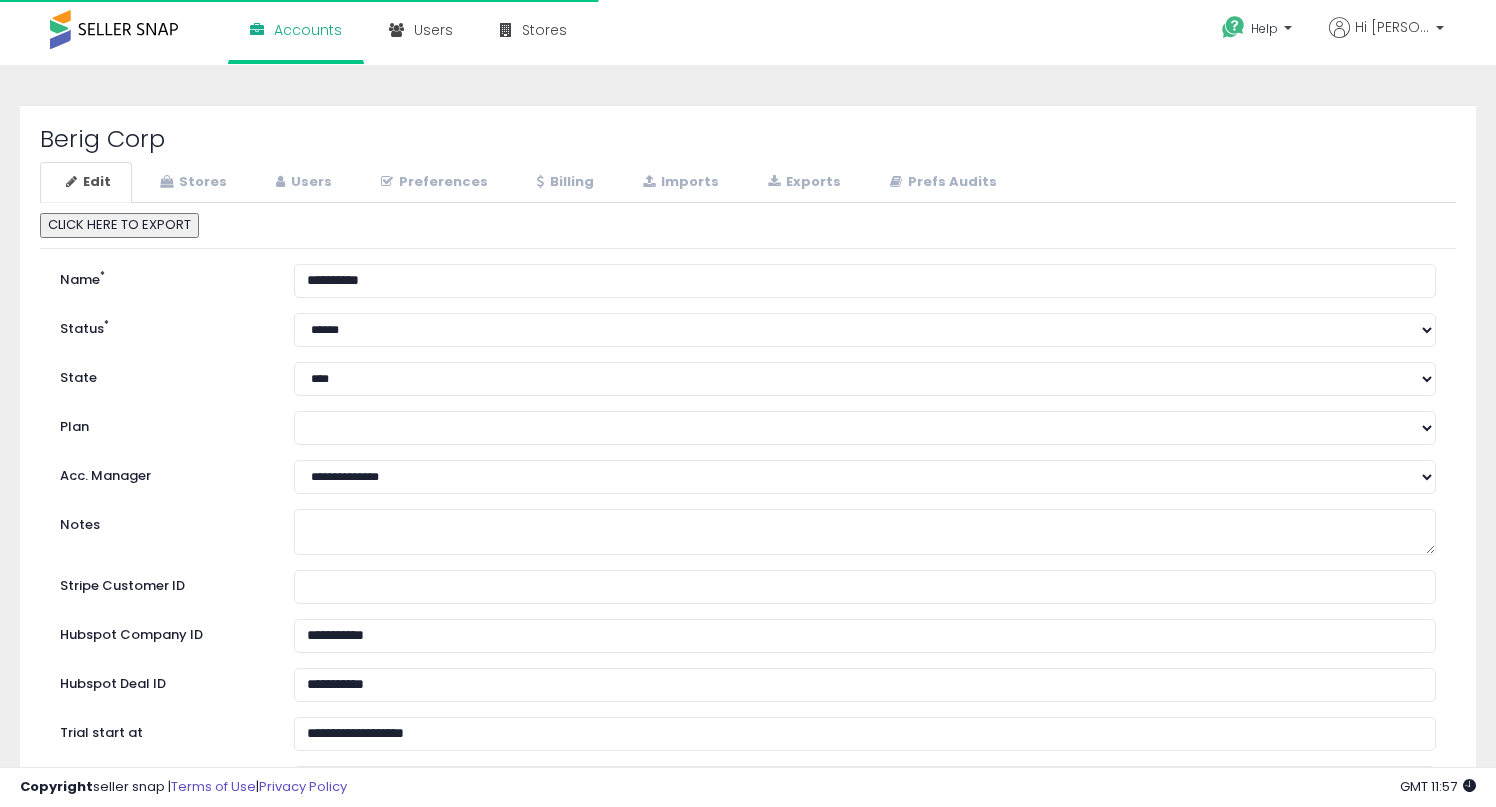 scroll, scrollTop: 0, scrollLeft: 0, axis: both 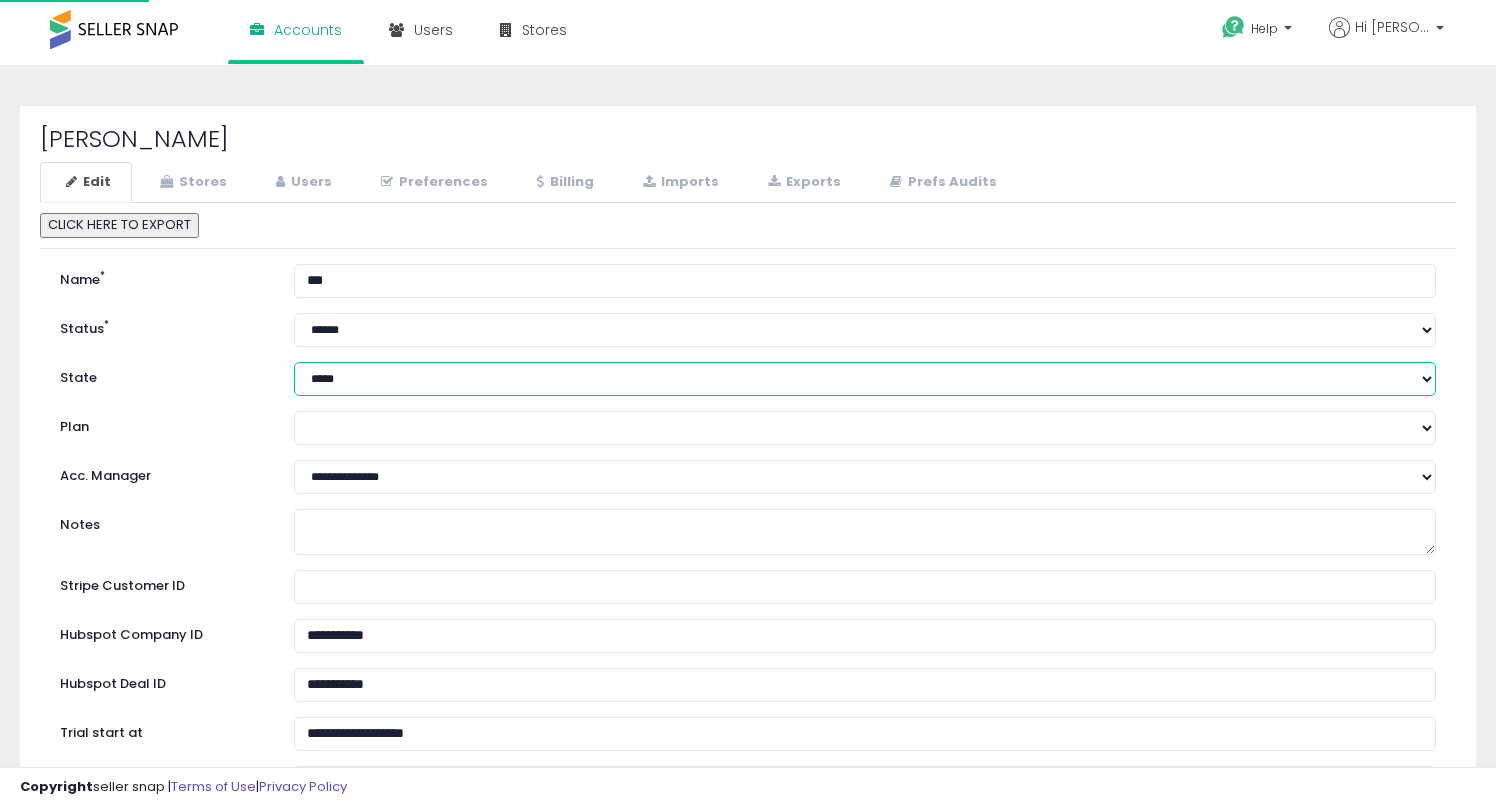 click on "**********" at bounding box center (865, 379) 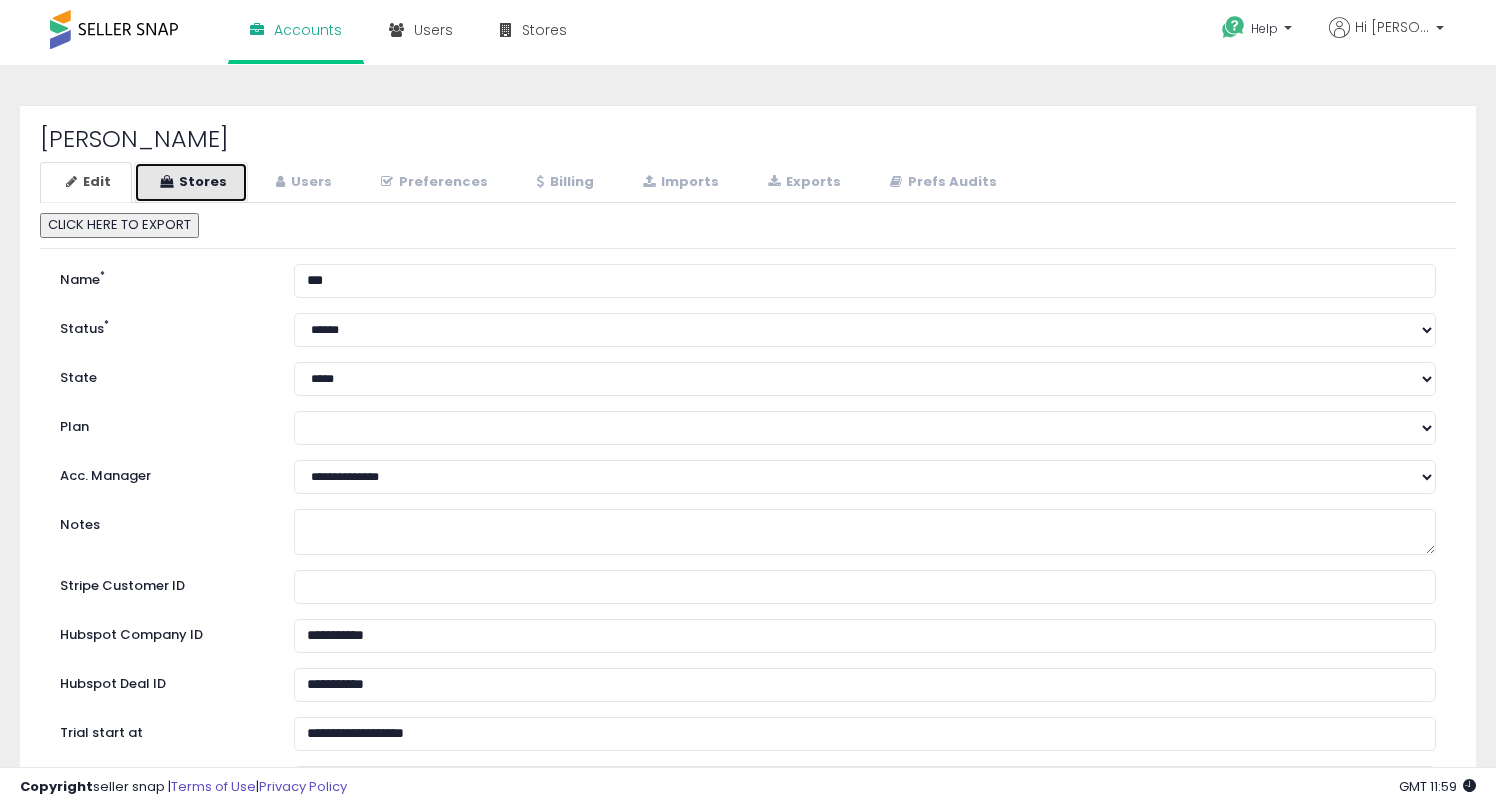 click on "Stores" at bounding box center [191, 182] 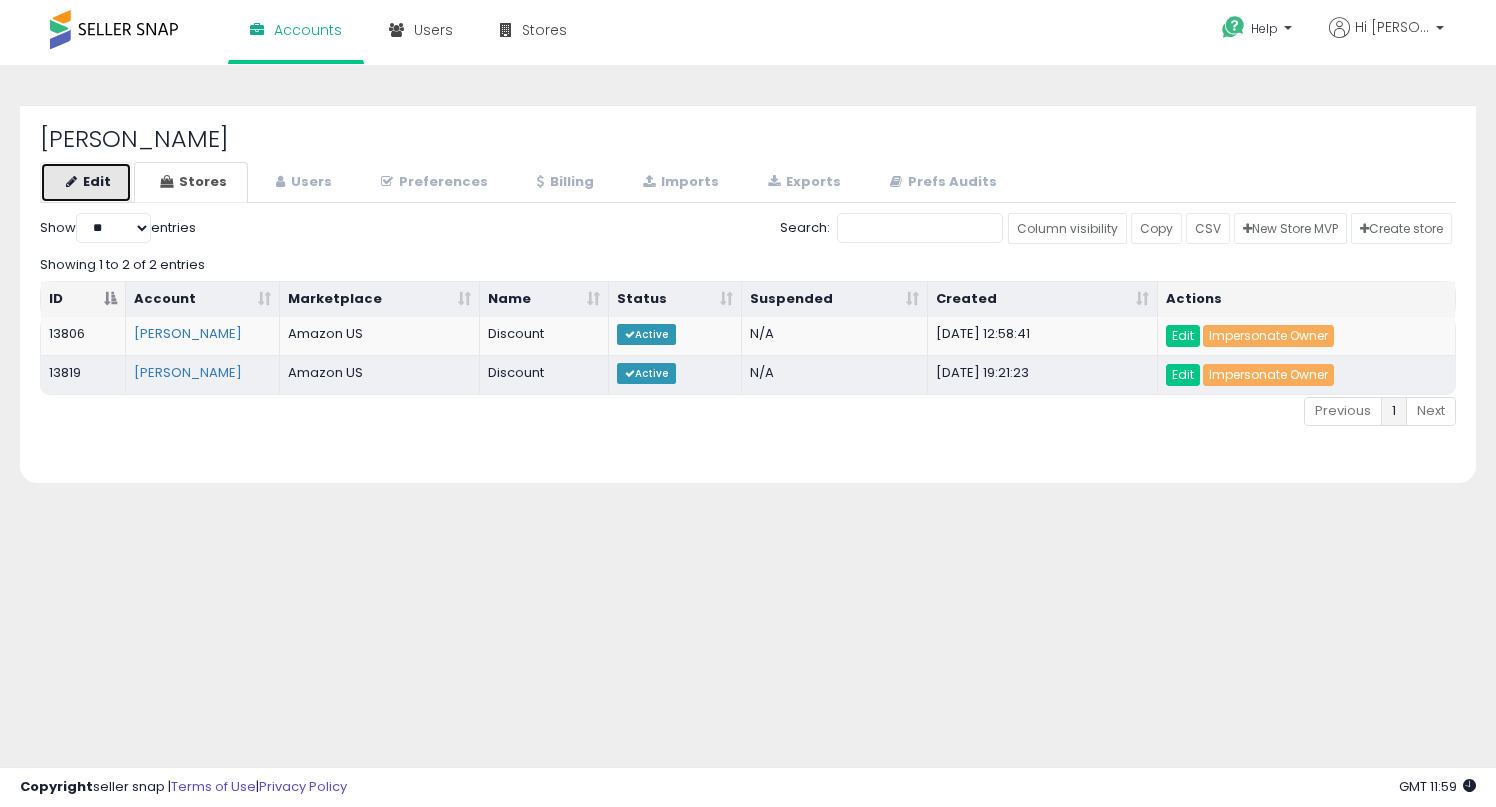 click on "Edit" at bounding box center (86, 182) 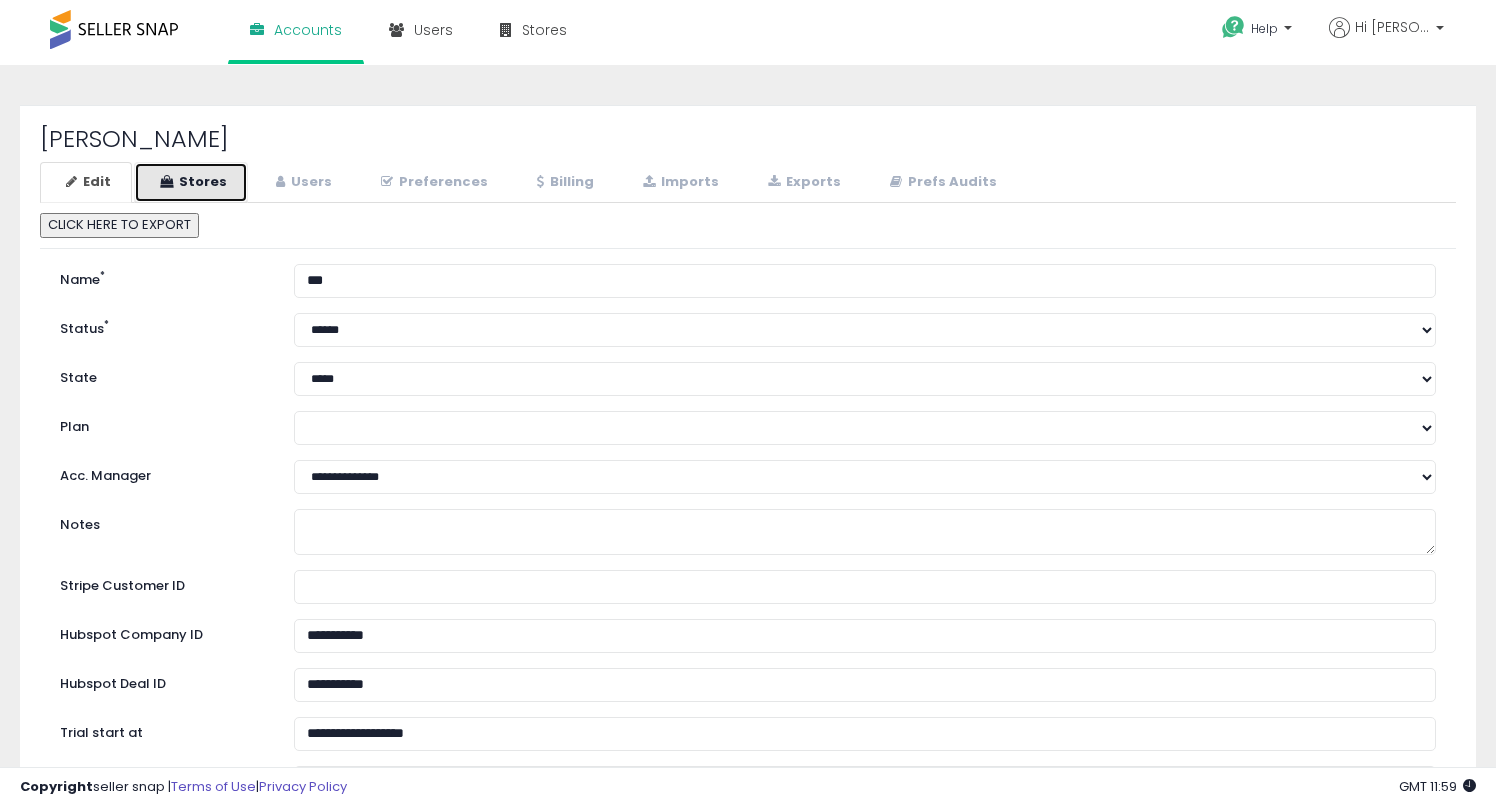 click on "Stores" at bounding box center [191, 182] 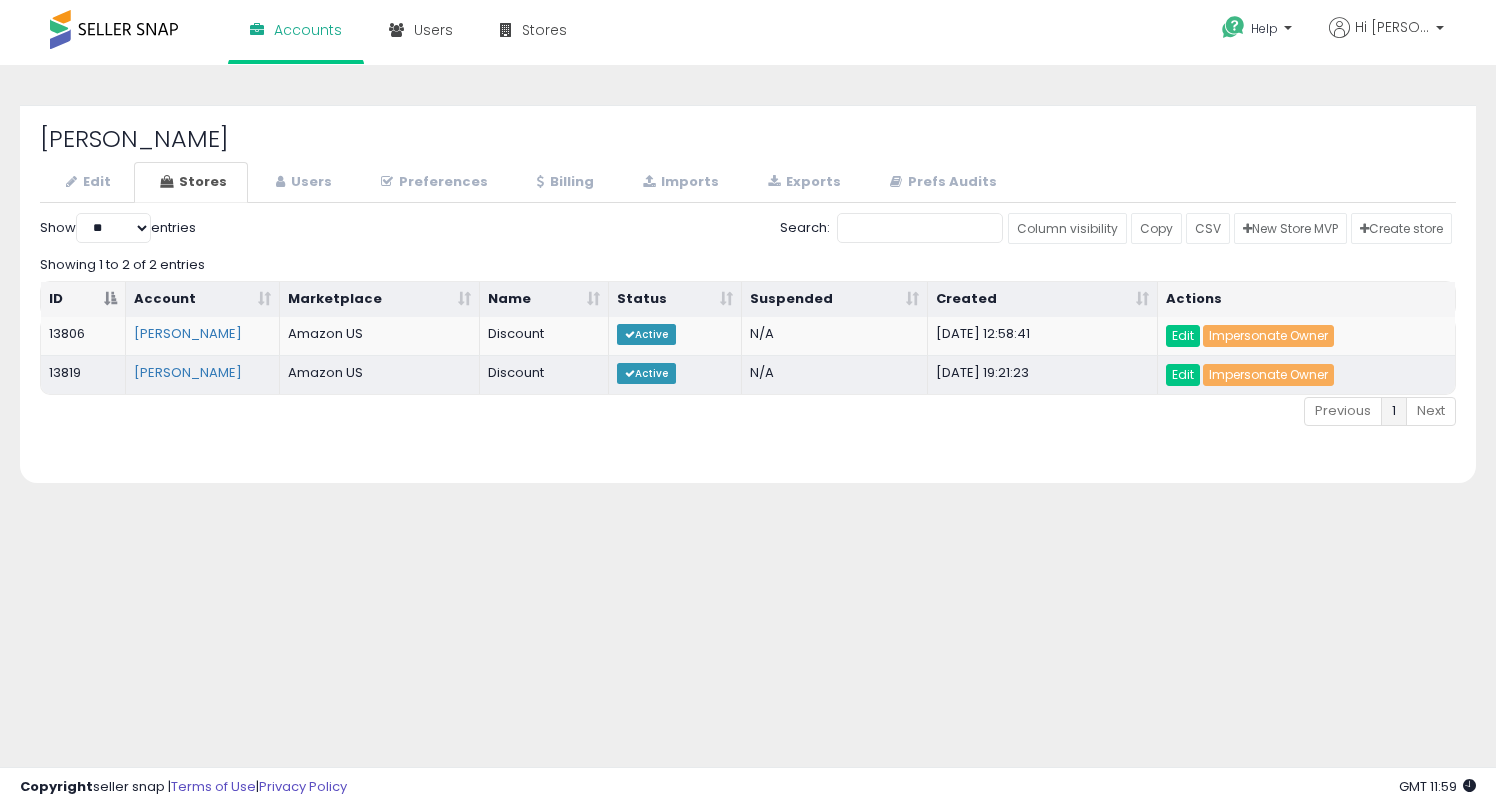 click on "leo
Edit
Stores
Users
Preferences
Billing" at bounding box center [748, 294] 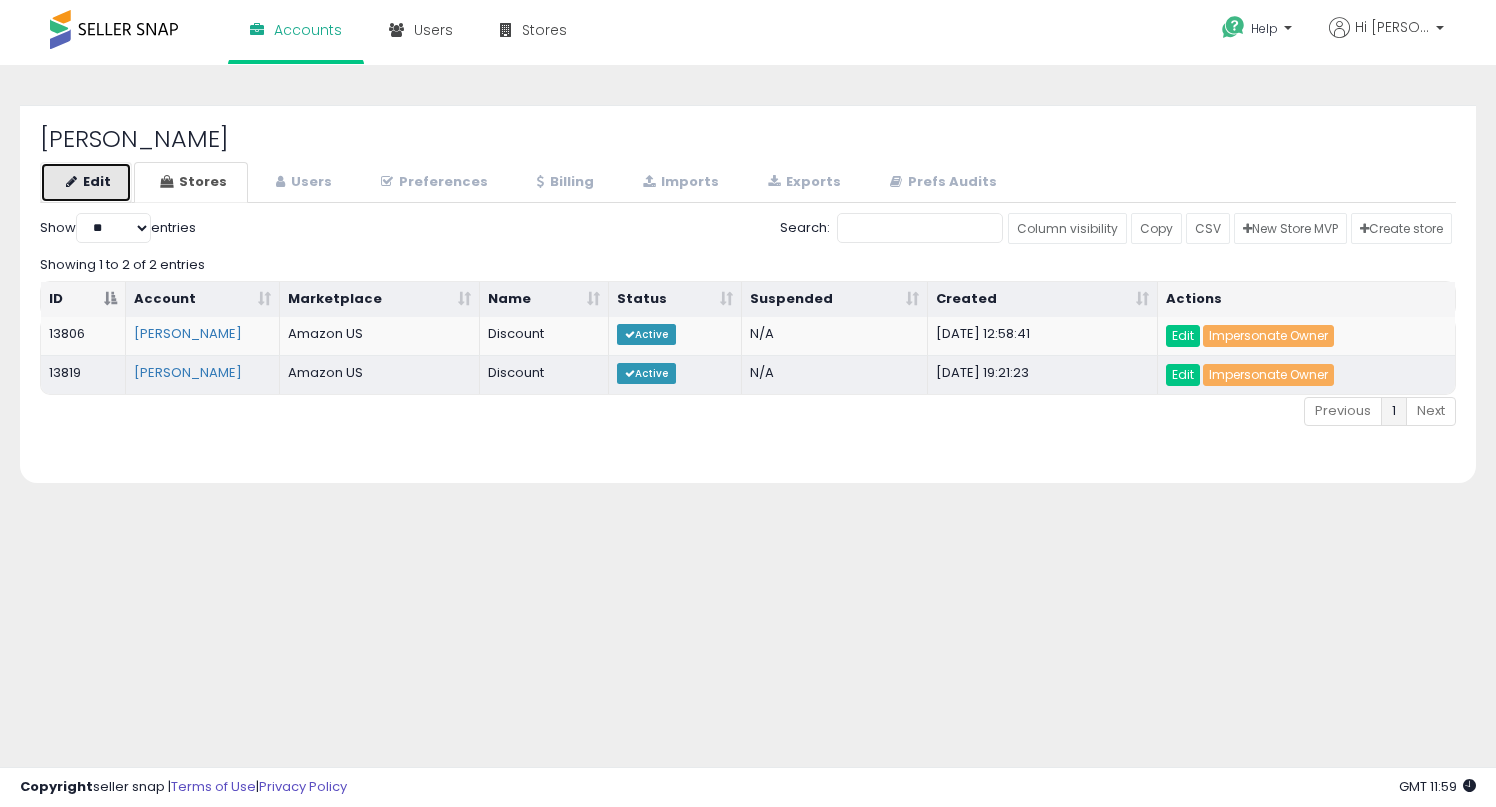 click on "Edit" at bounding box center (86, 182) 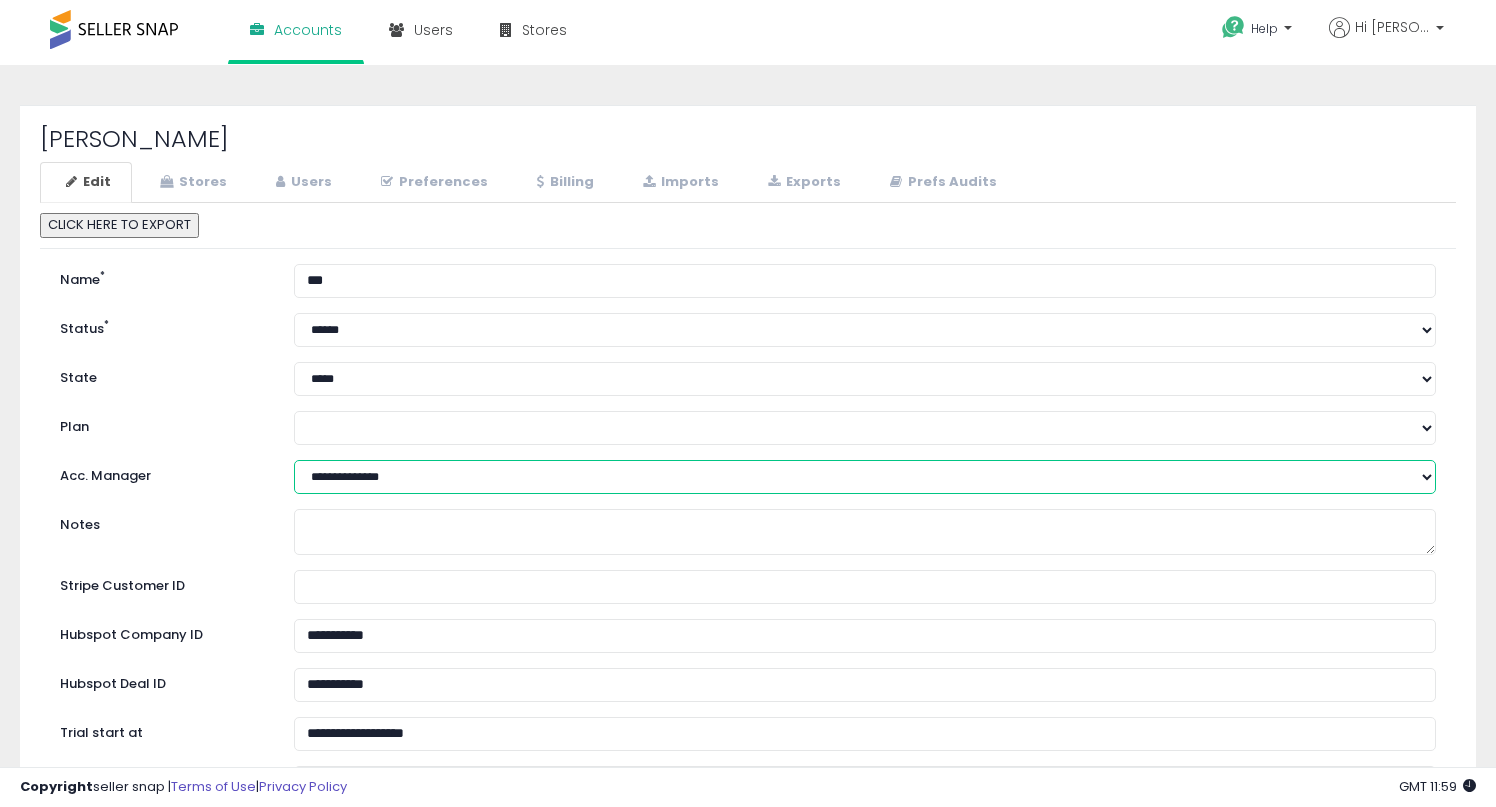 click on "**********" at bounding box center [865, 477] 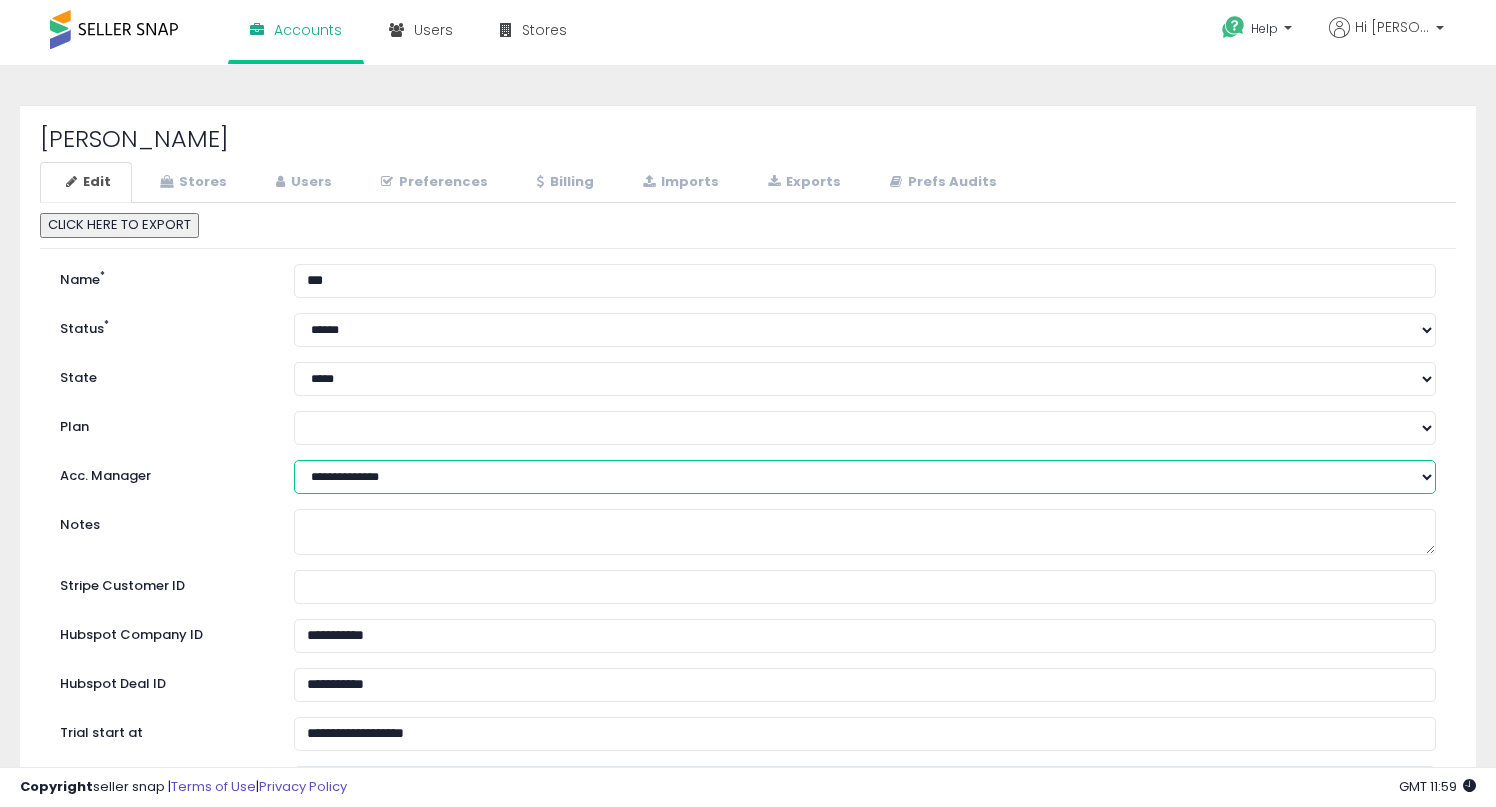 select on "*" 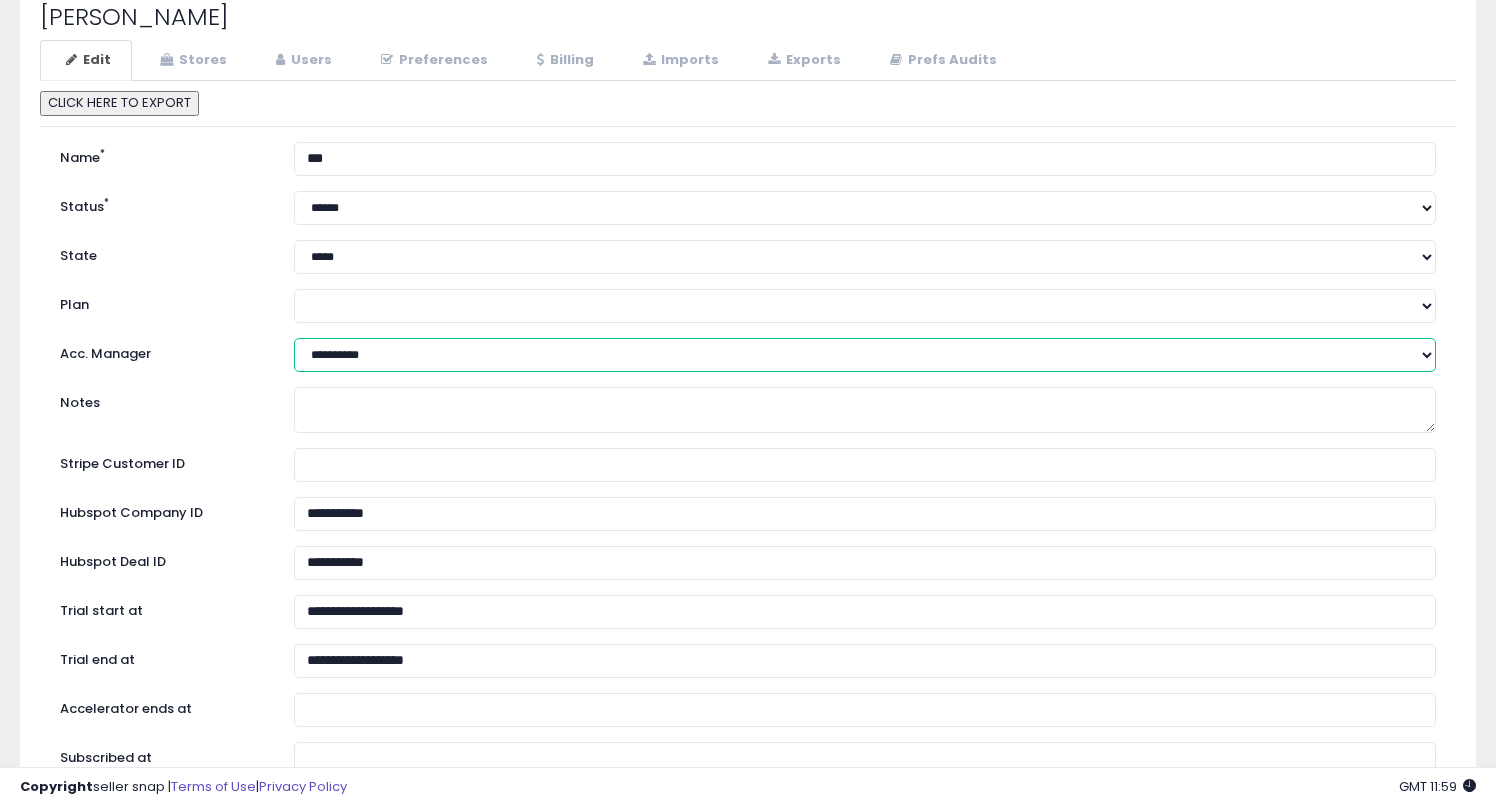 scroll, scrollTop: 499, scrollLeft: 0, axis: vertical 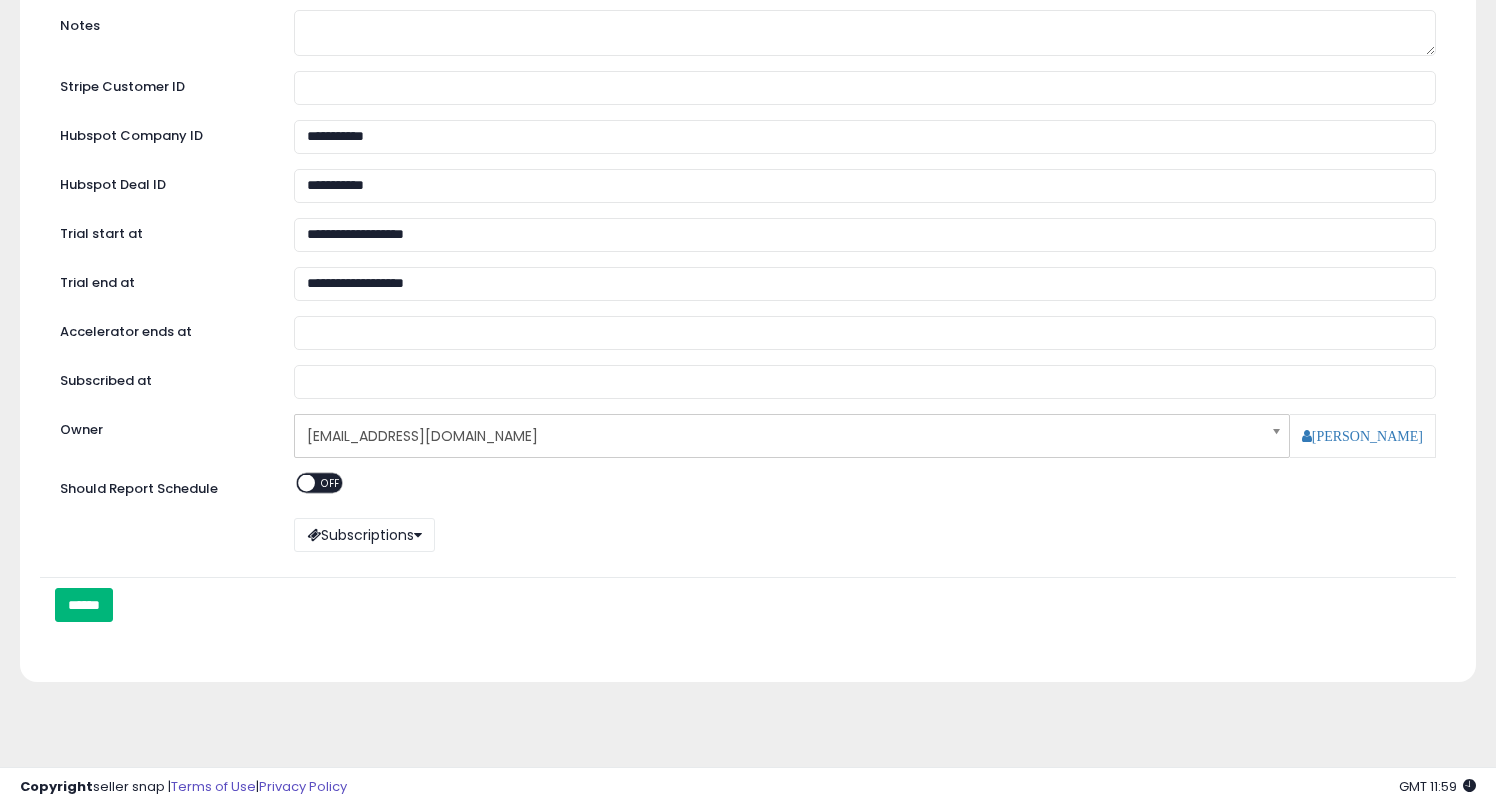 click on "******" at bounding box center [84, 605] 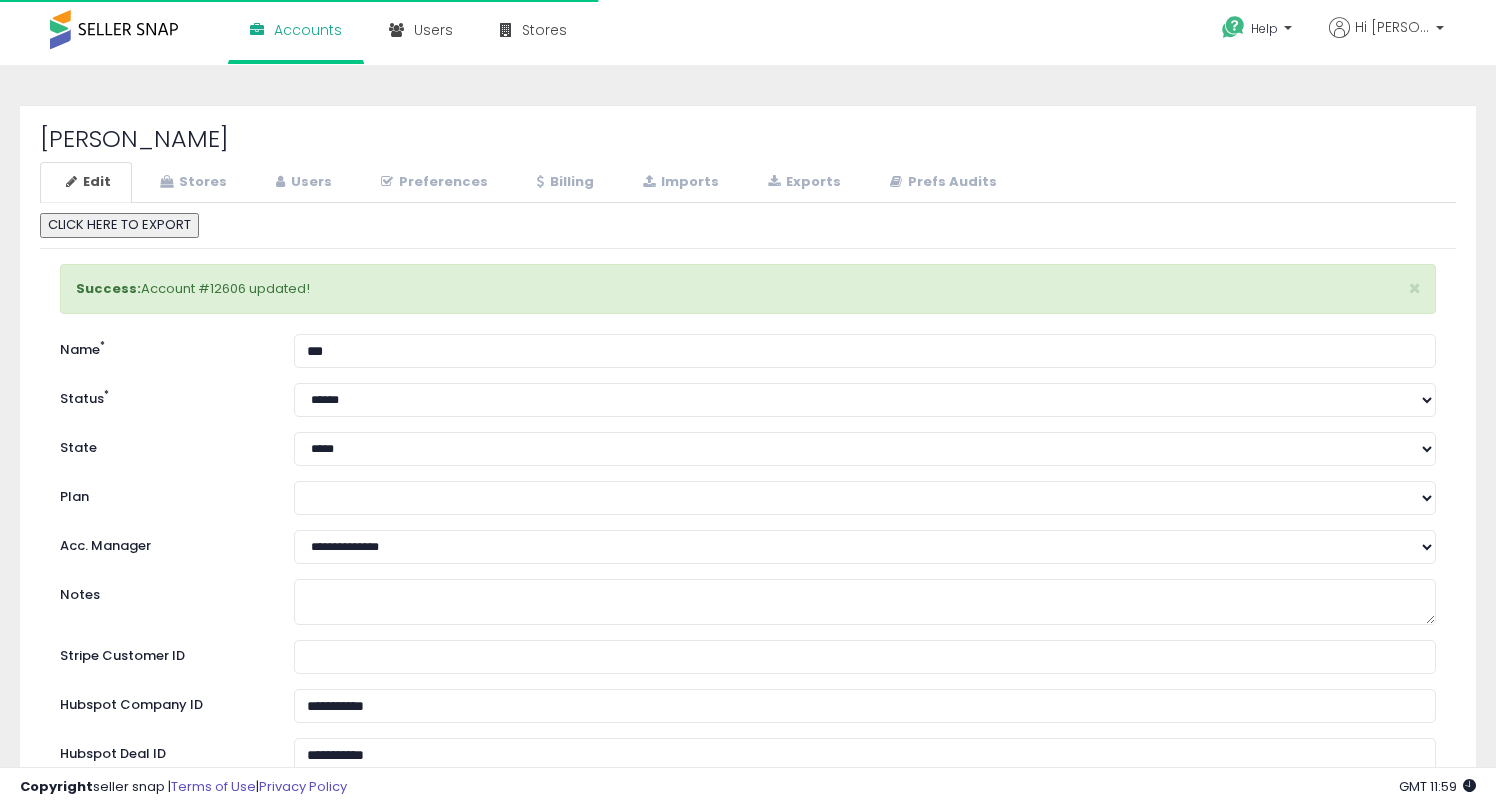 scroll, scrollTop: 0, scrollLeft: 0, axis: both 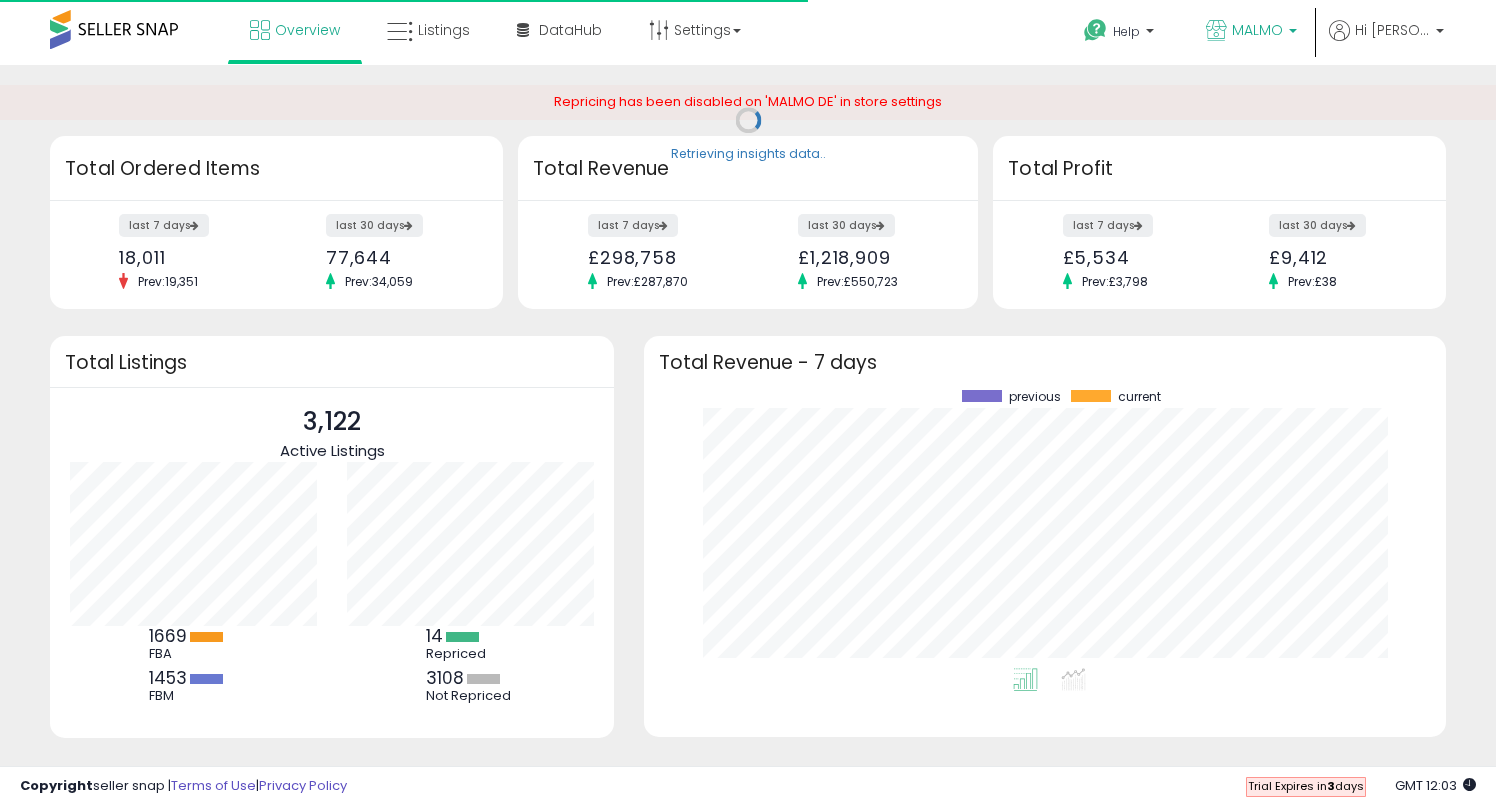 click on "MALMO" at bounding box center (1251, 32) 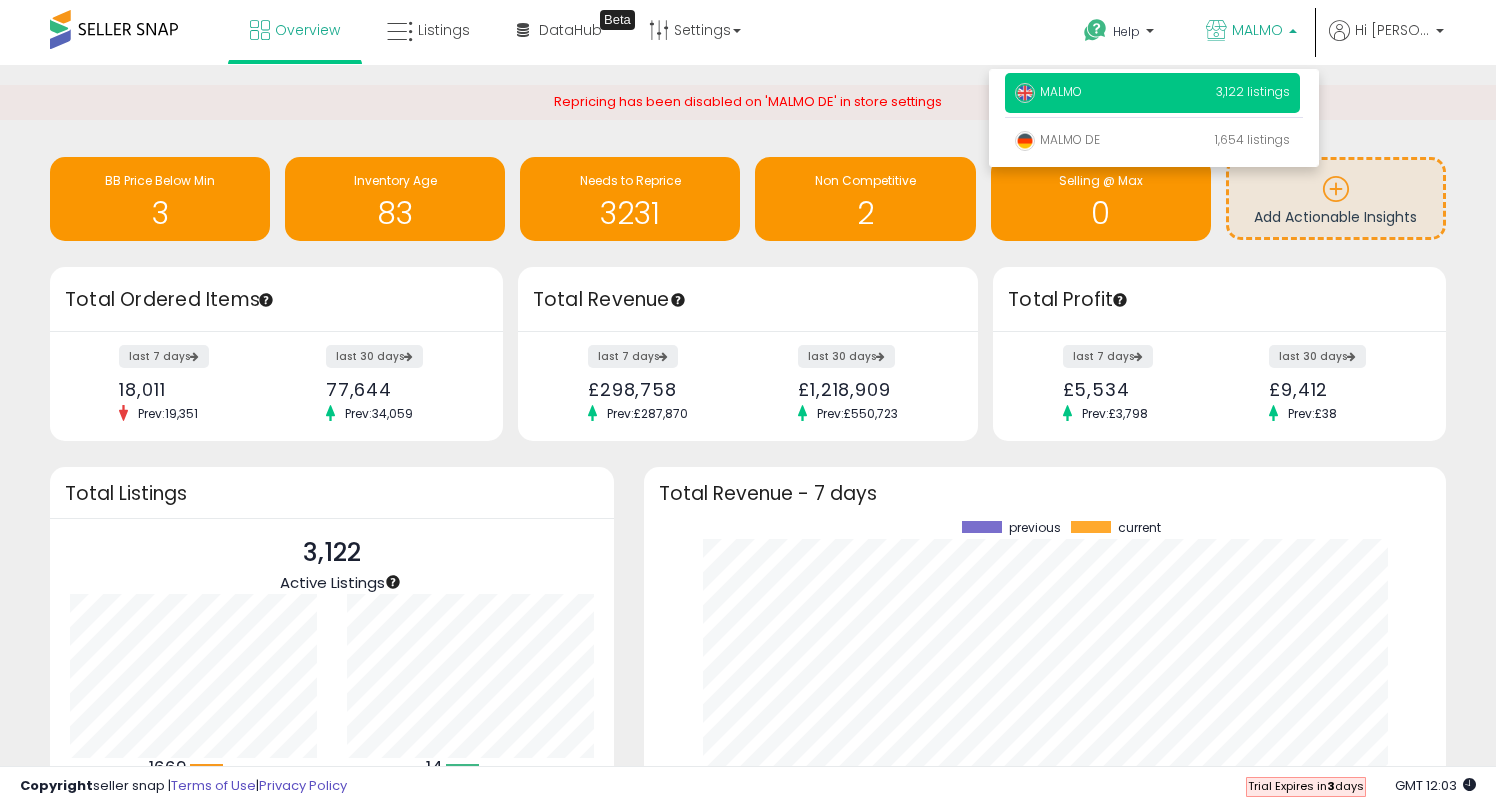 click on "MALMO" at bounding box center (1251, 32) 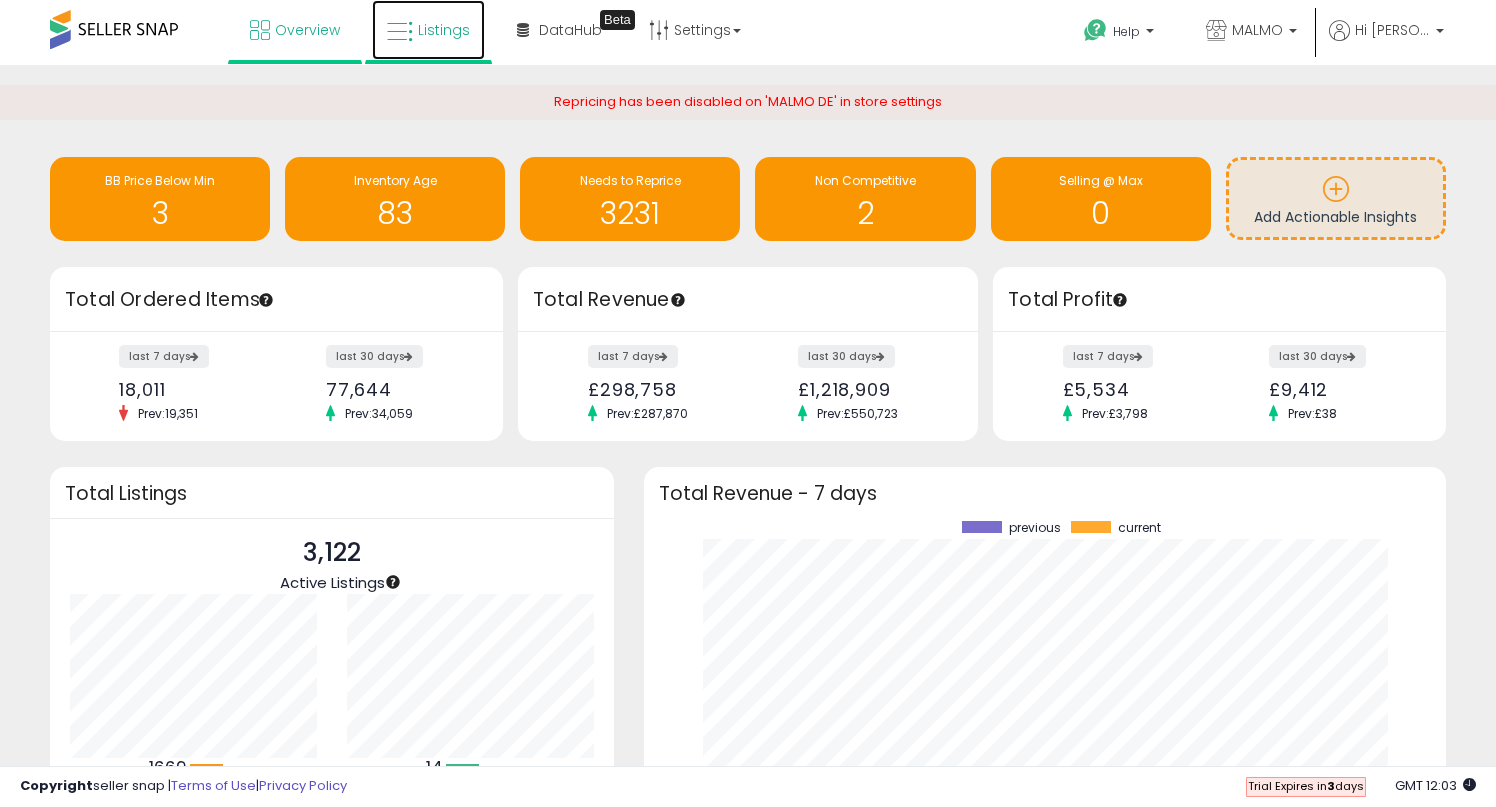 click on "Listings" at bounding box center [444, 30] 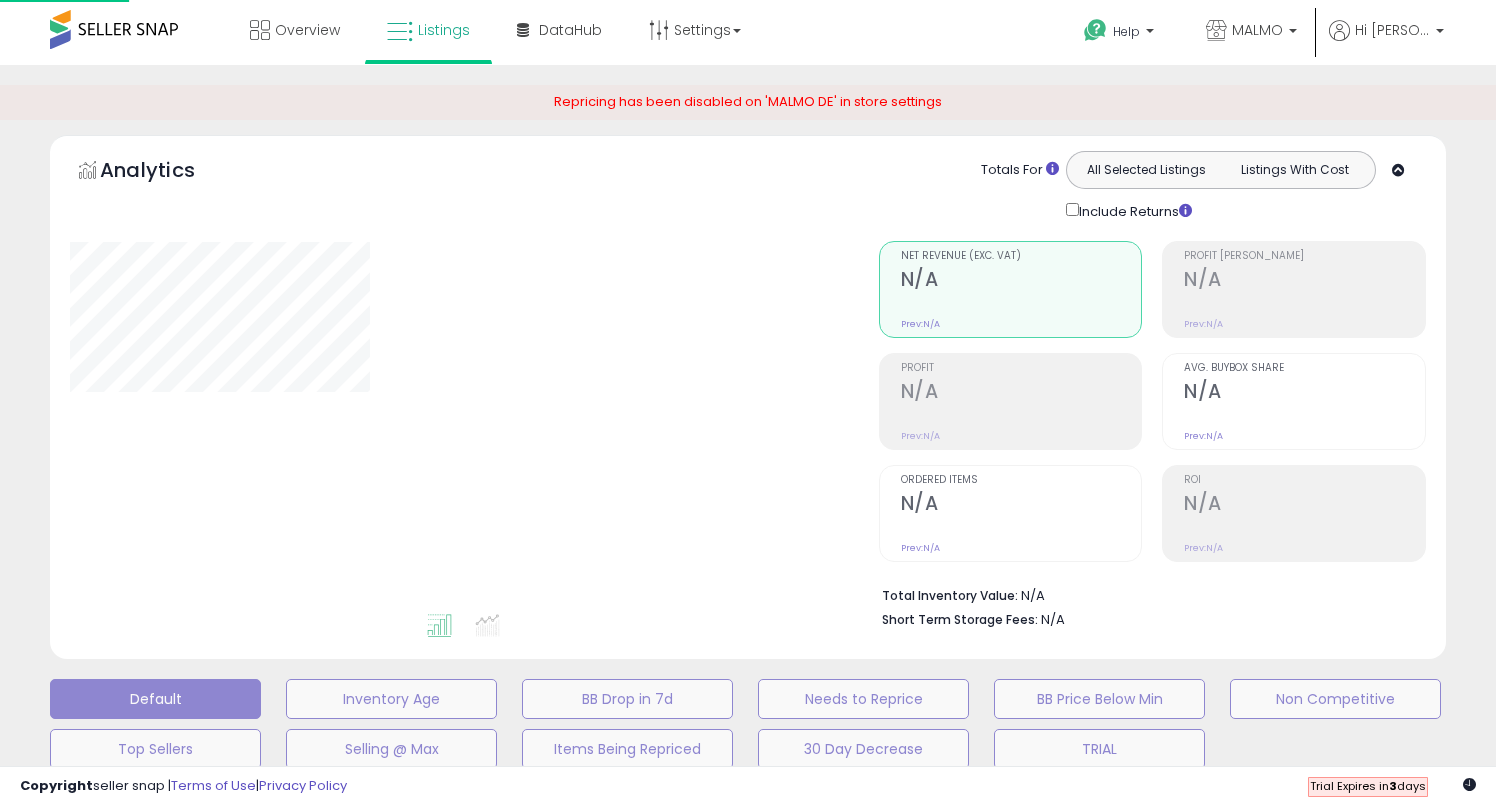 scroll, scrollTop: 0, scrollLeft: 0, axis: both 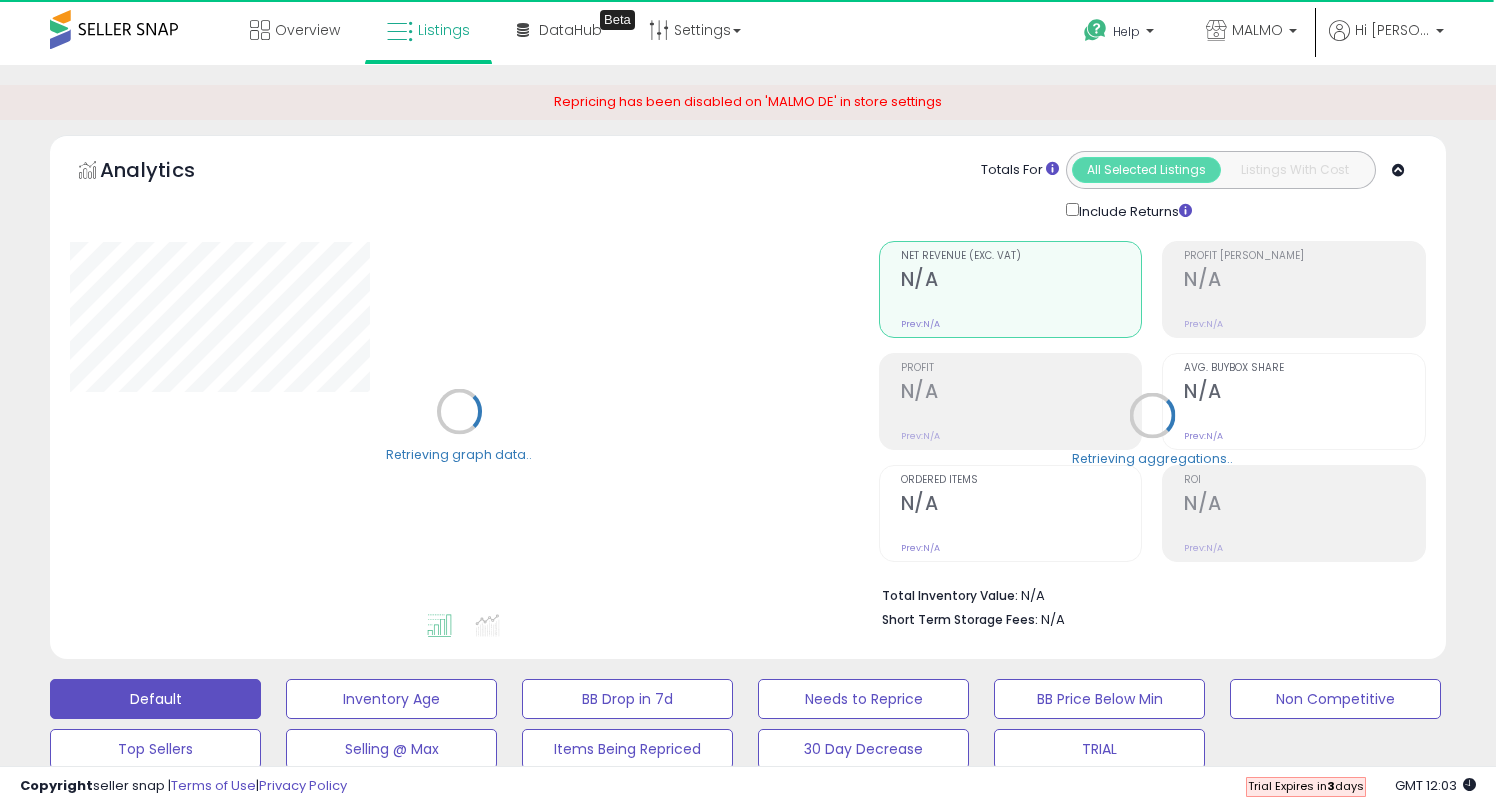 select on "**" 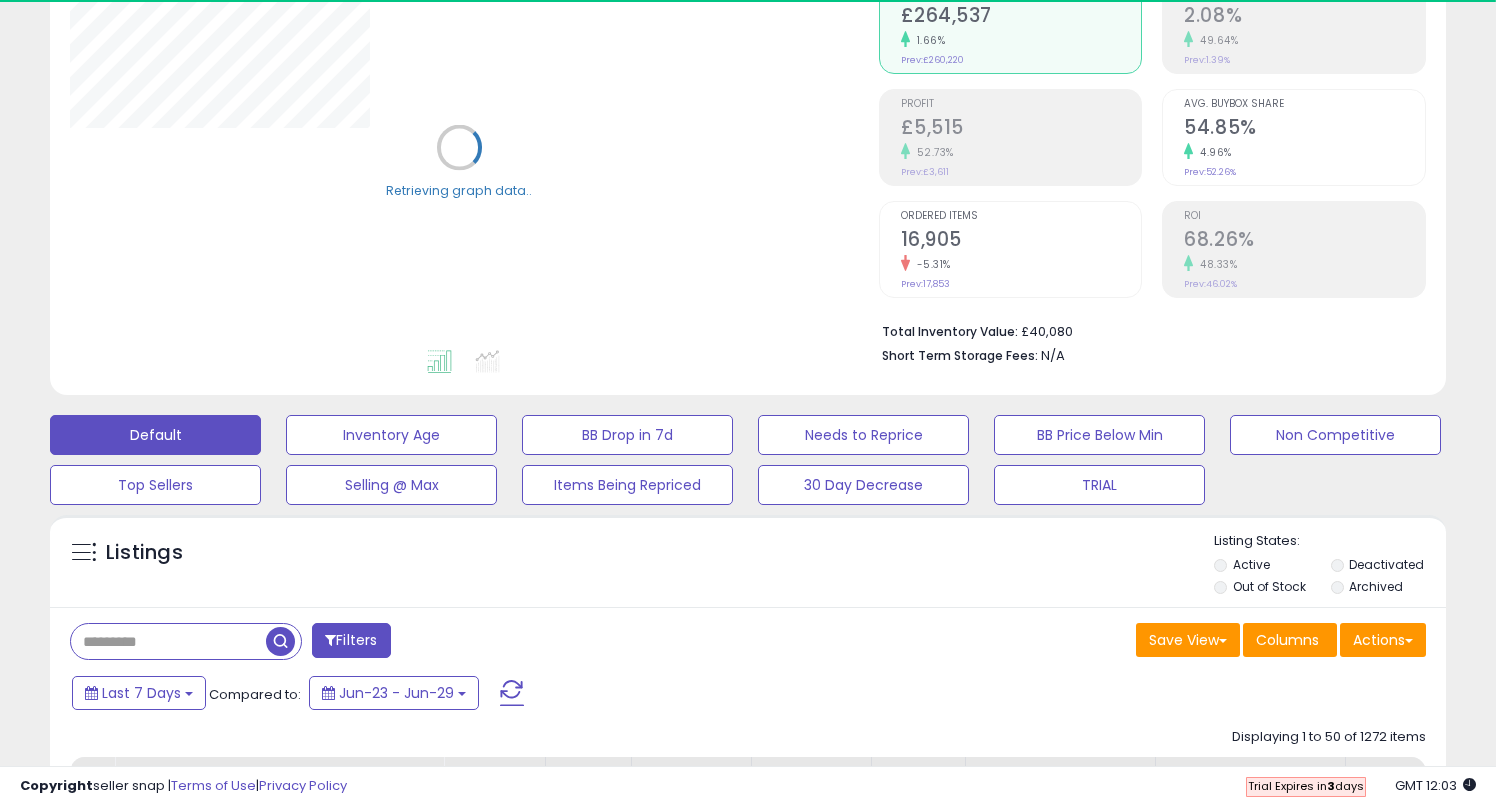 scroll, scrollTop: 262, scrollLeft: 0, axis: vertical 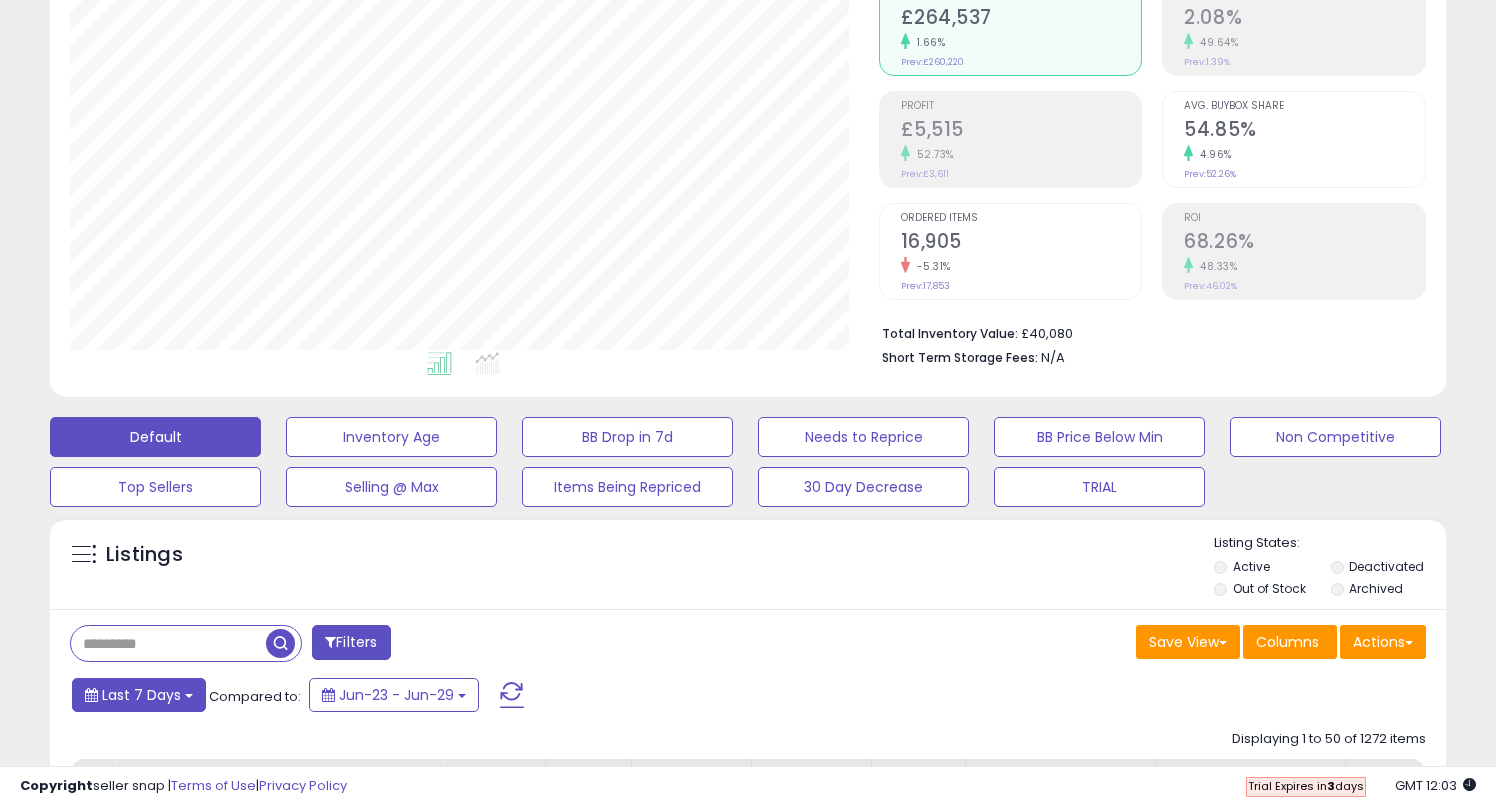 click on "Last 7 Days" at bounding box center [141, 695] 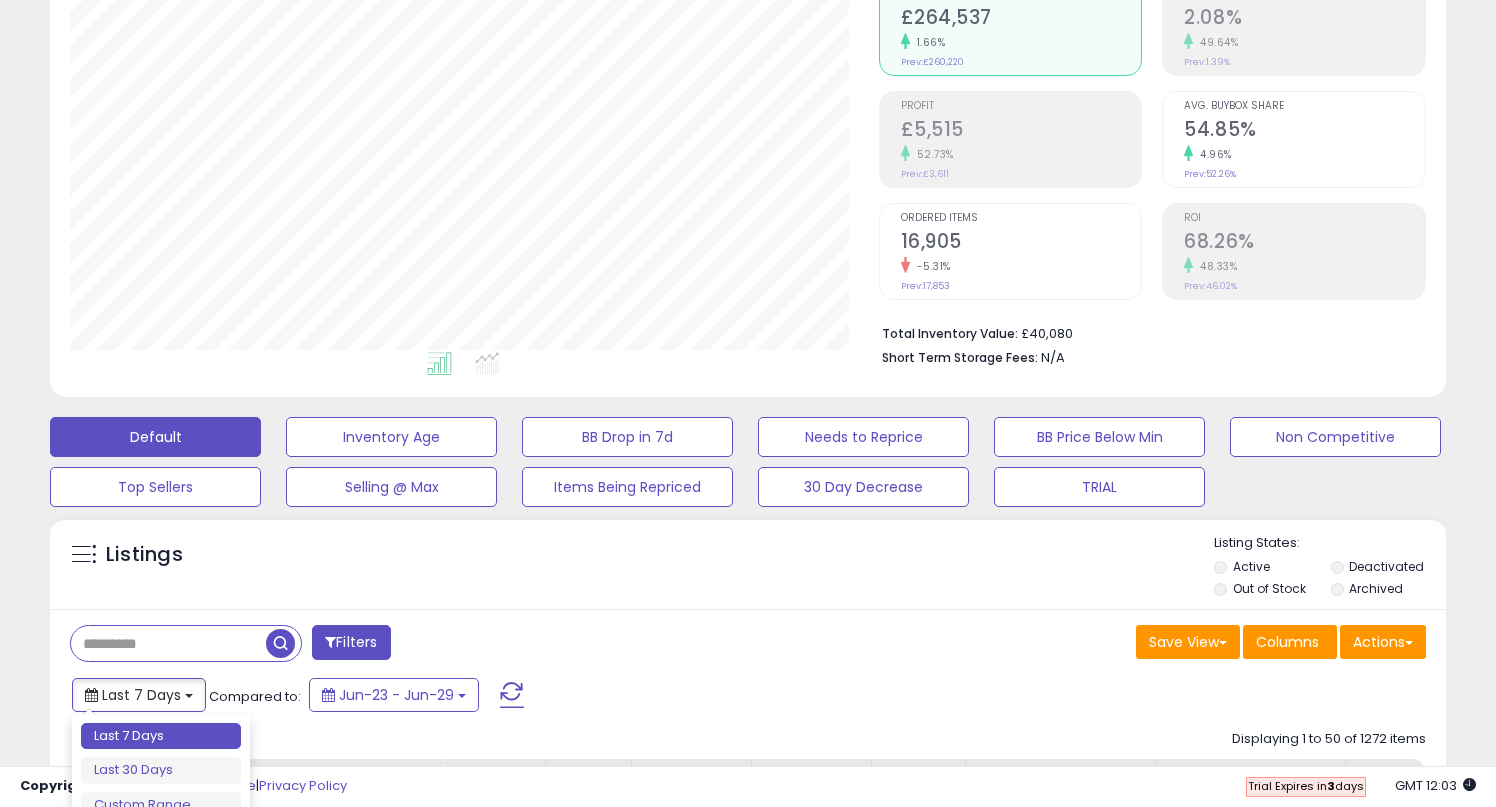 type on "**********" 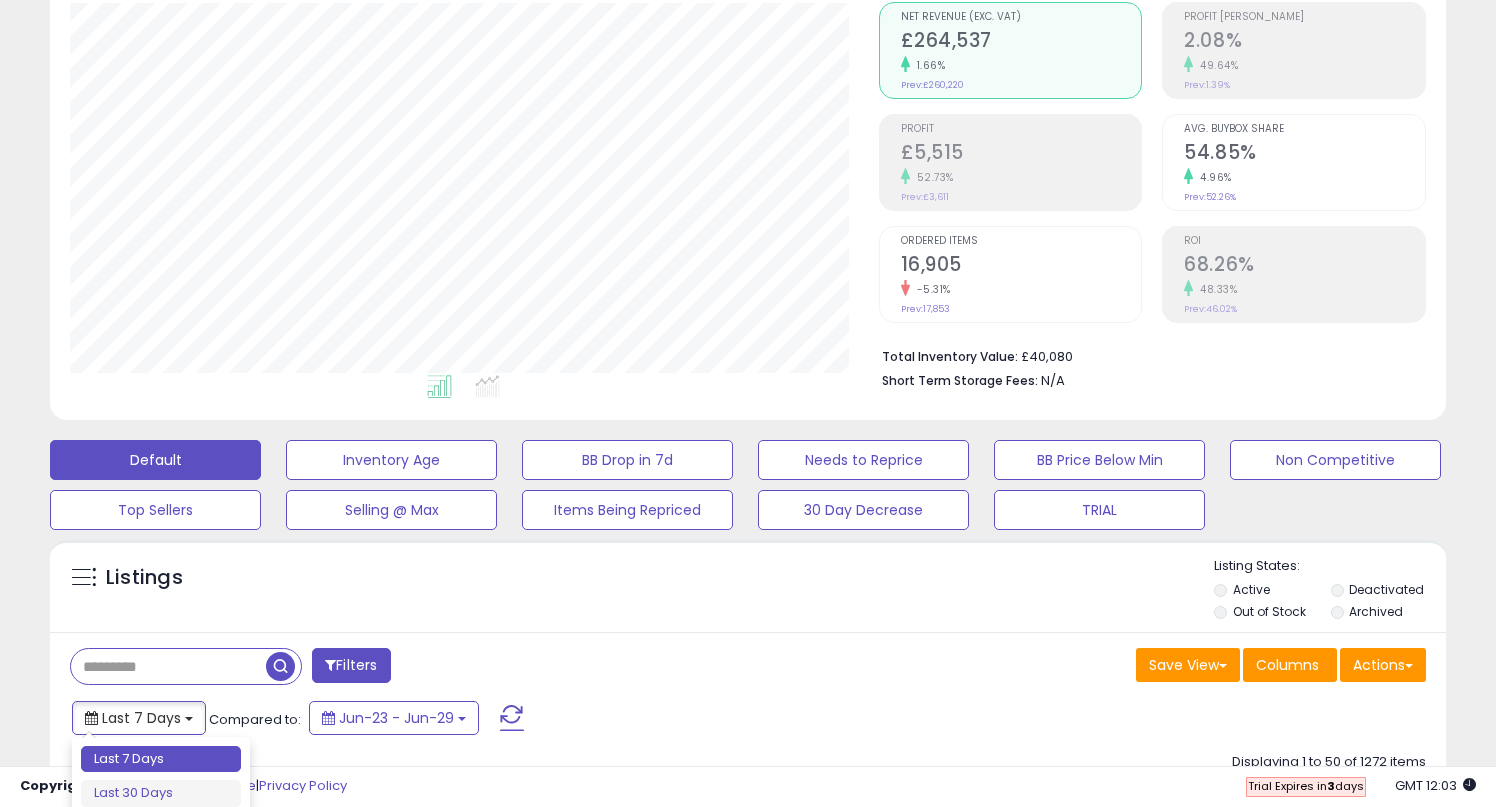 scroll, scrollTop: 238, scrollLeft: 0, axis: vertical 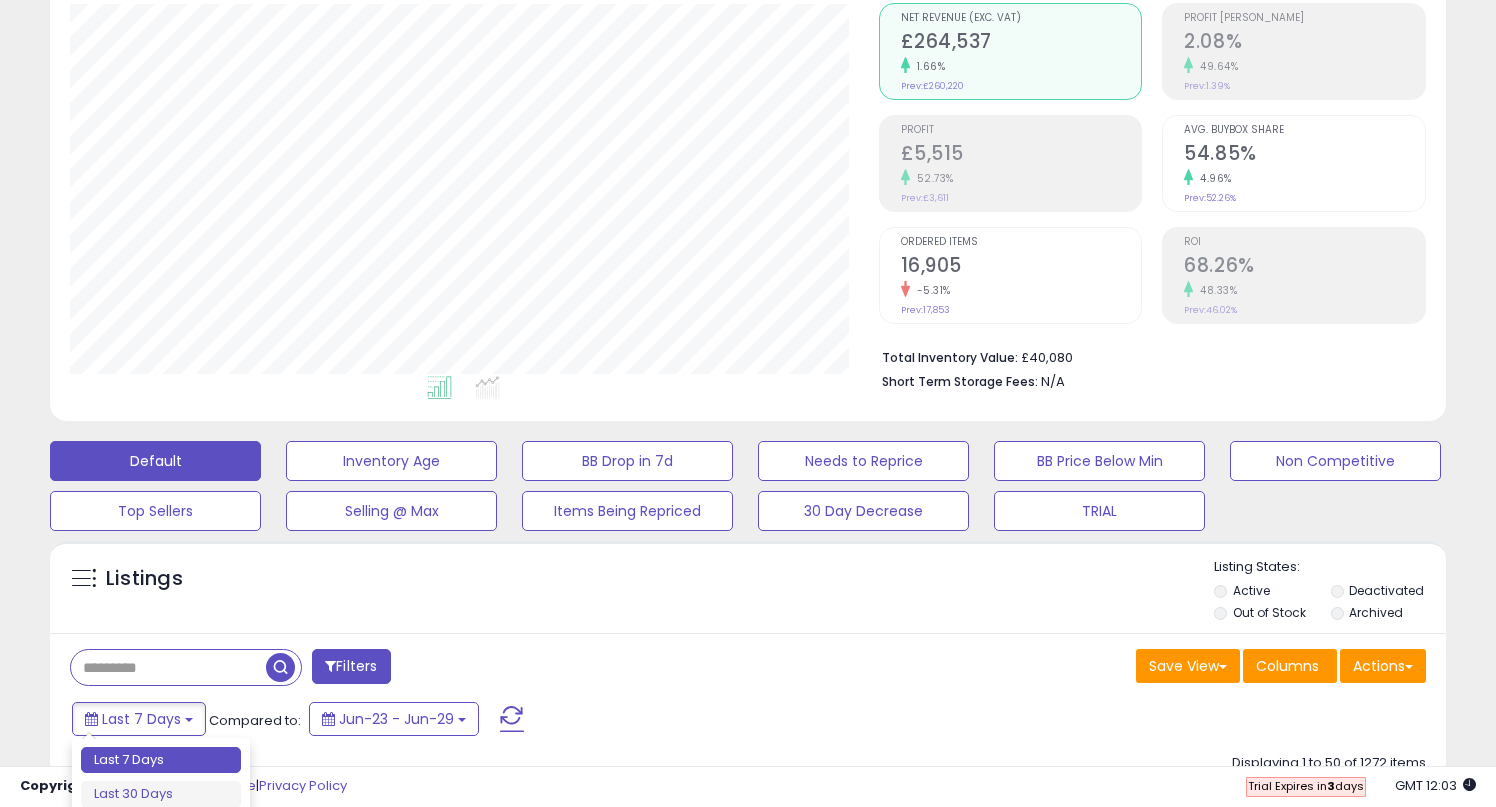click on "Filters" at bounding box center [351, 666] 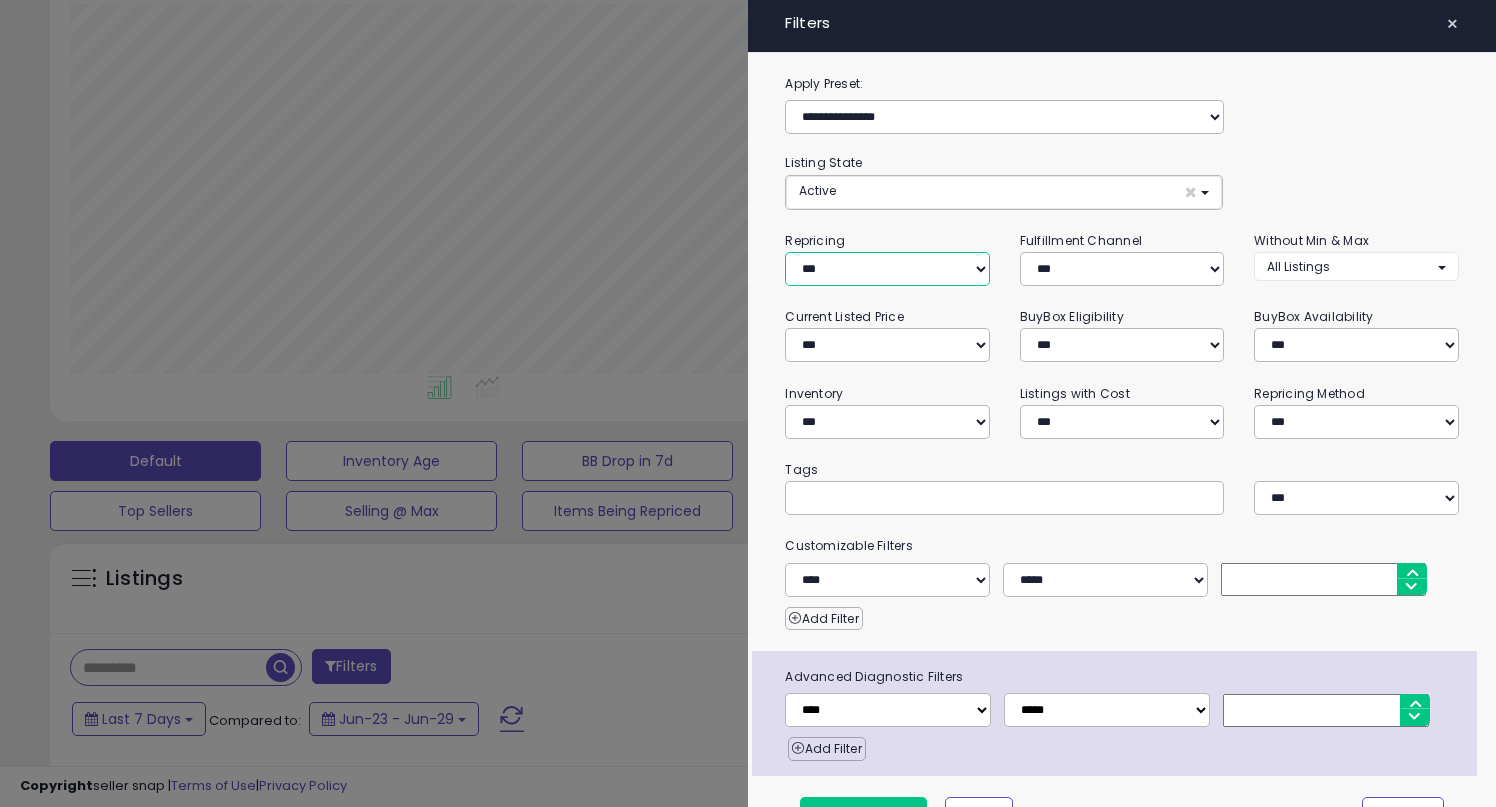 click on "**********" at bounding box center [887, 269] 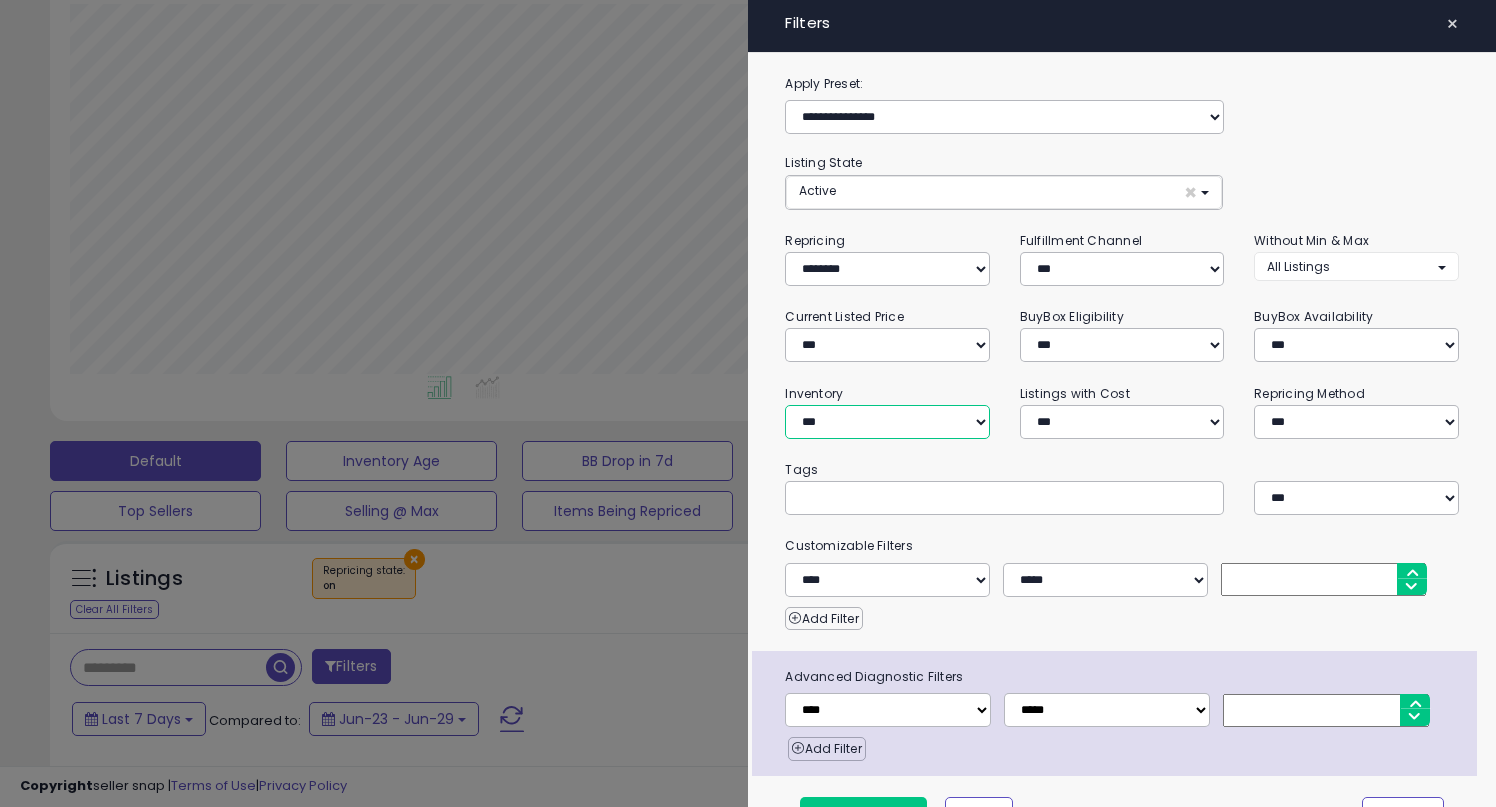 click on "**********" at bounding box center (887, 422) 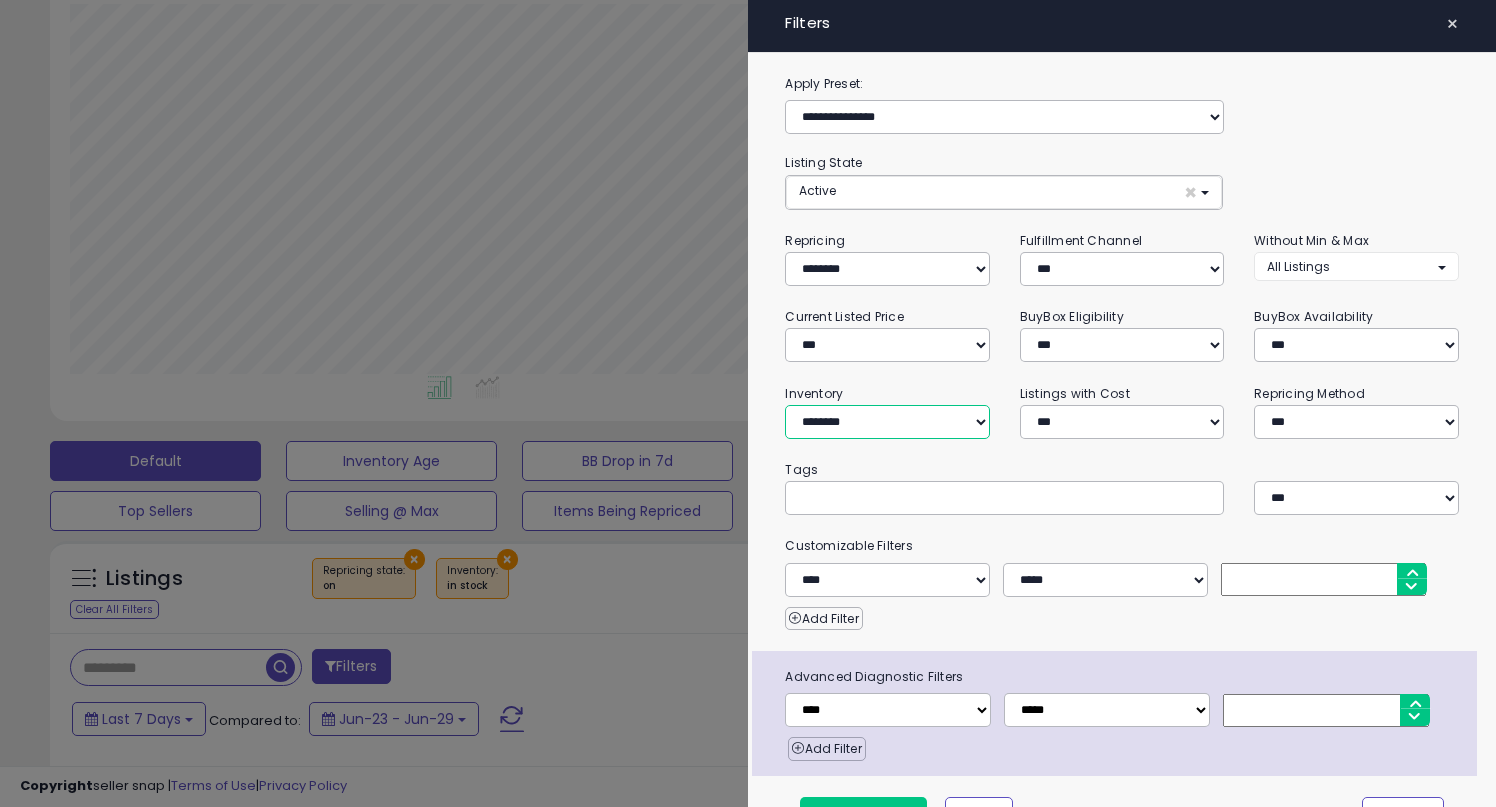 scroll, scrollTop: 44, scrollLeft: 0, axis: vertical 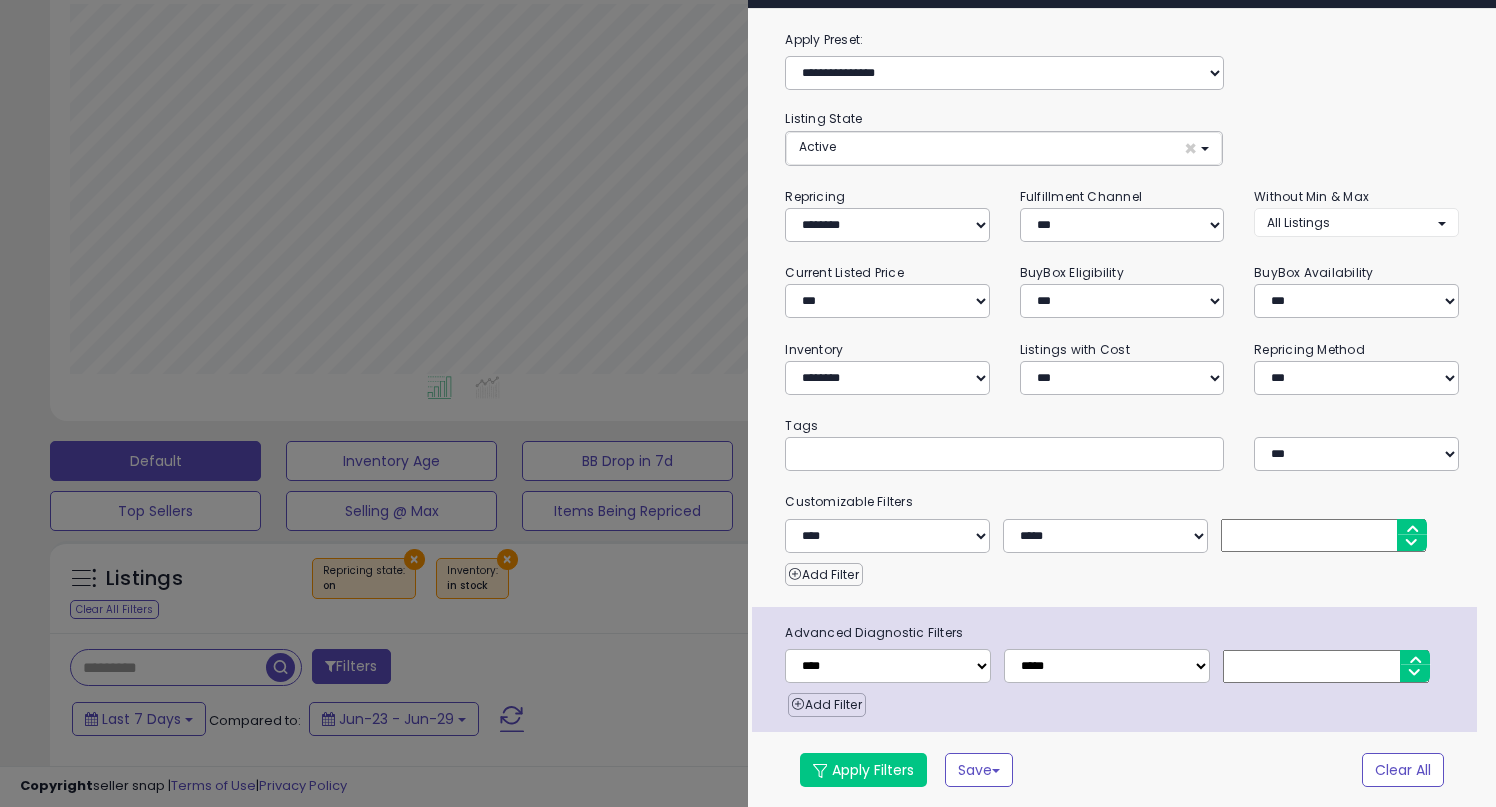 click on "**********" at bounding box center [1122, 418] 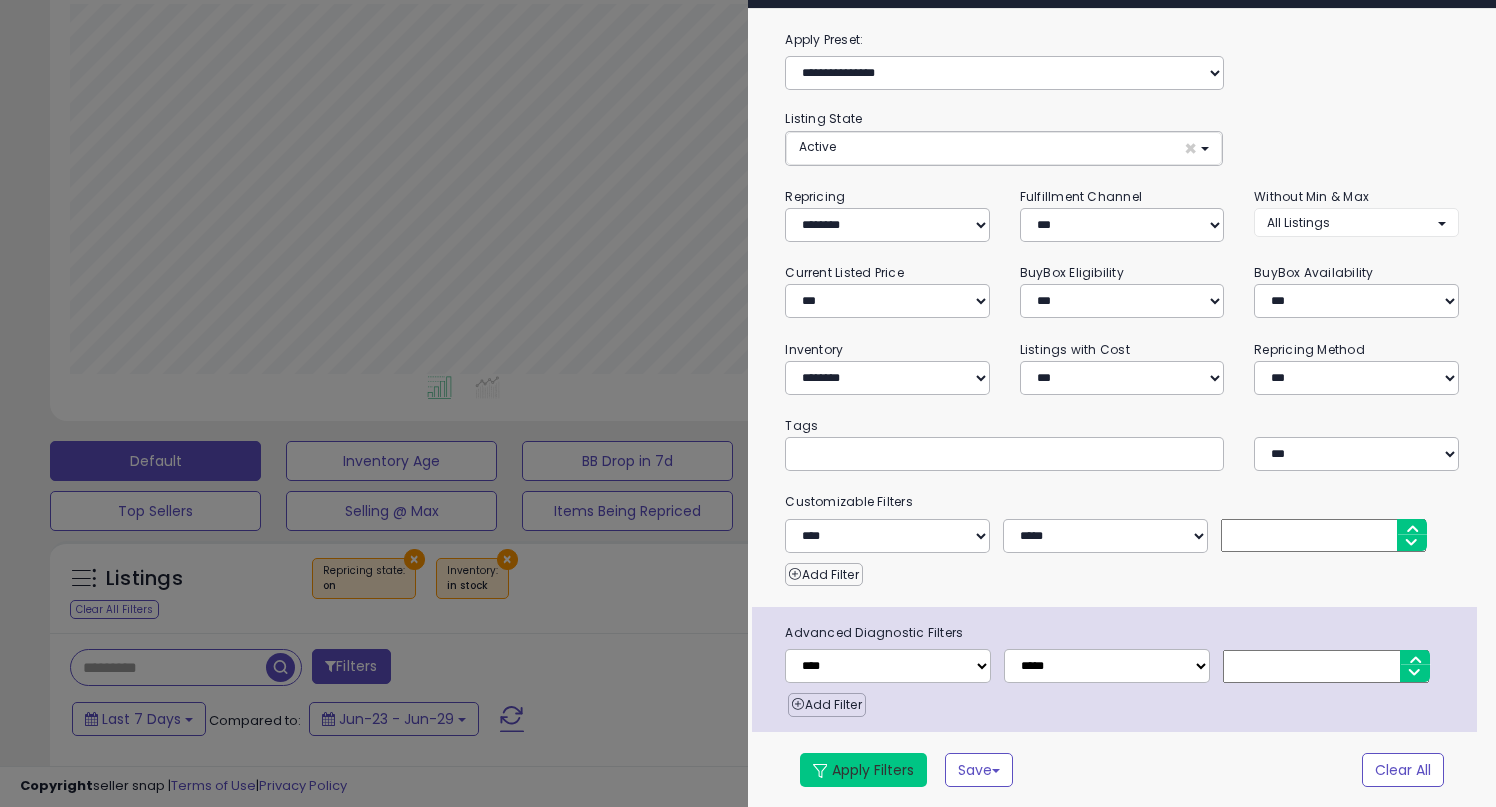 click on "Apply Filters" at bounding box center (863, 770) 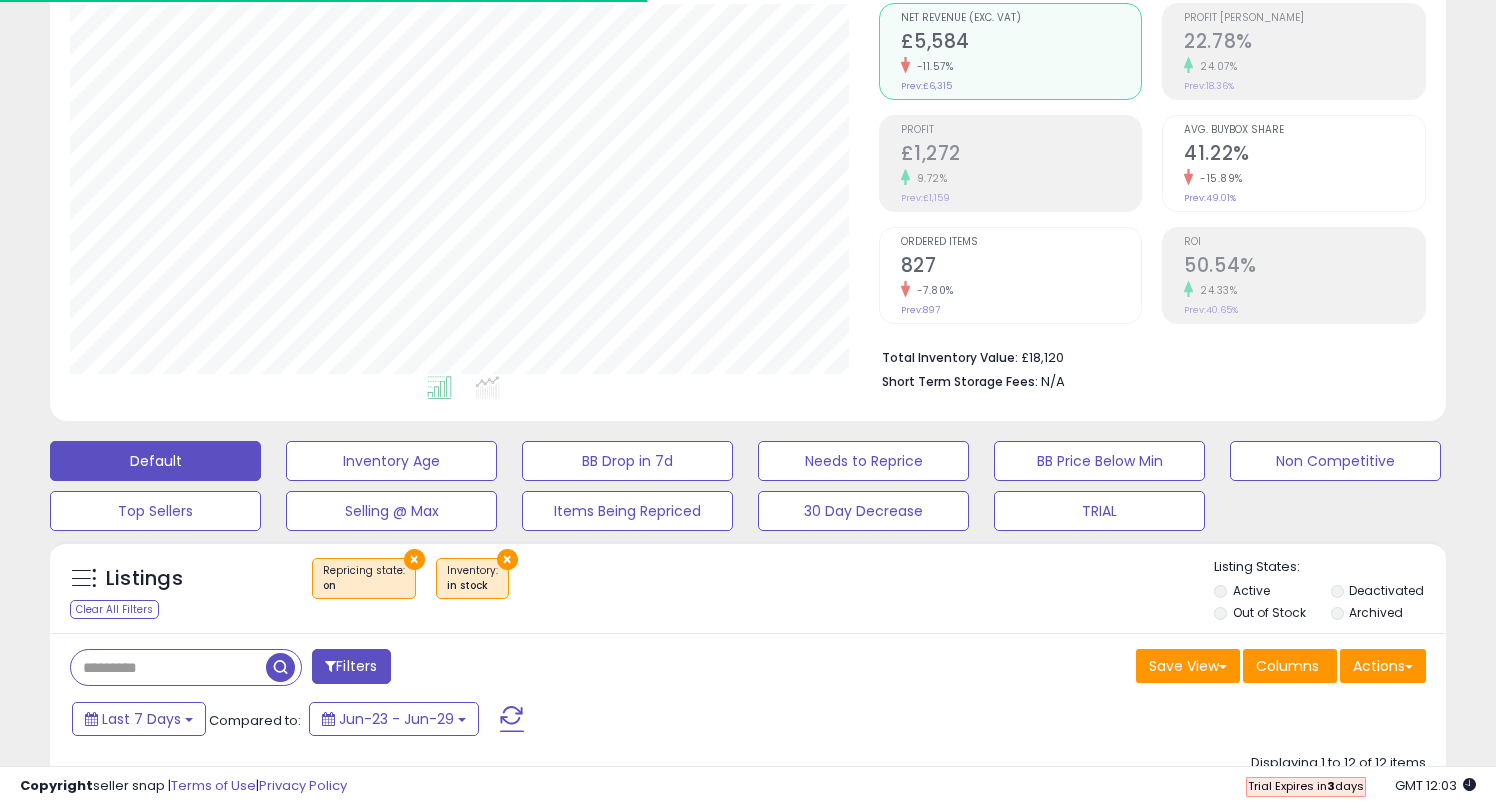 scroll, scrollTop: 999590, scrollLeft: 999191, axis: both 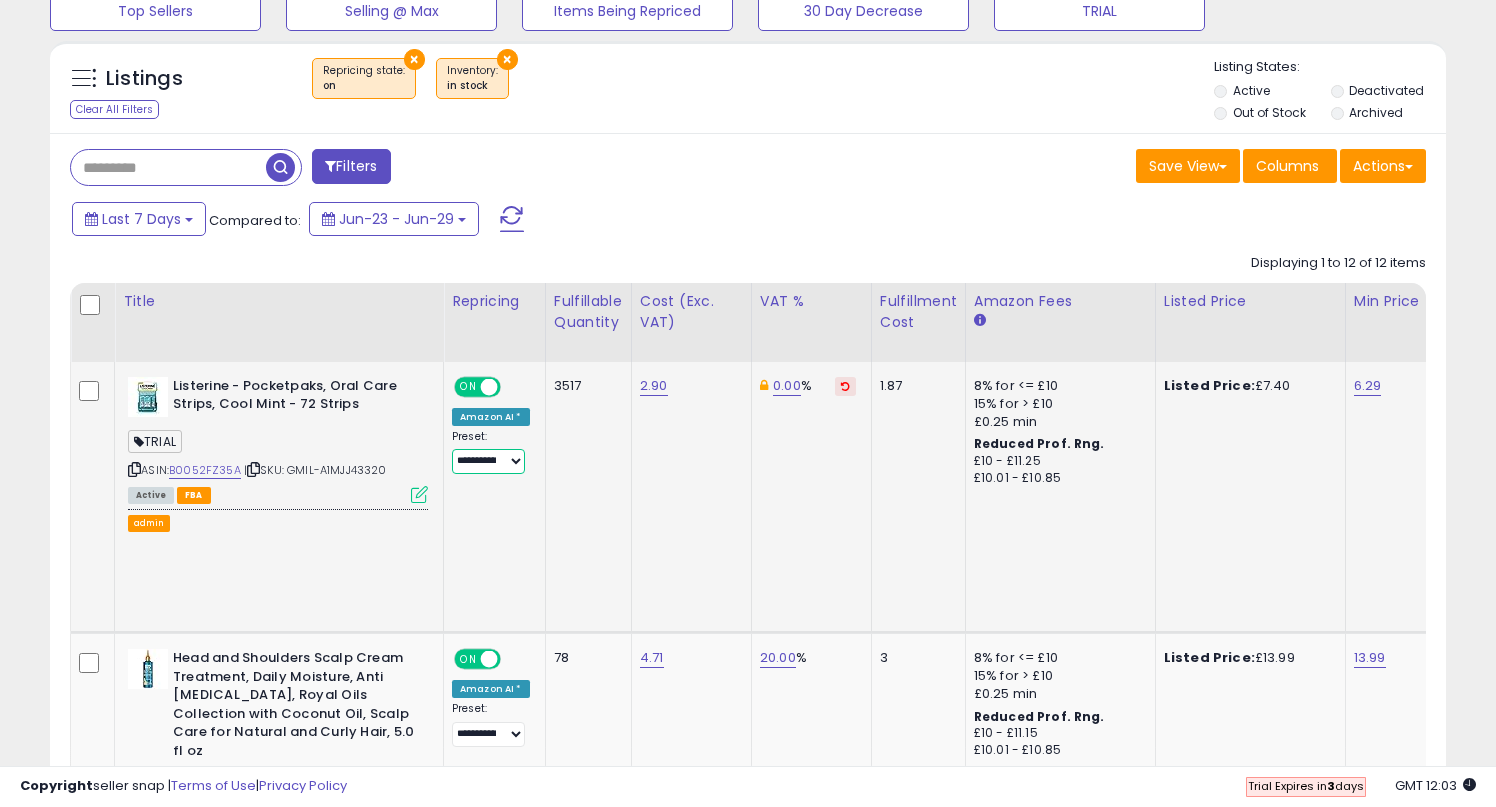click on "**********" at bounding box center [488, 461] 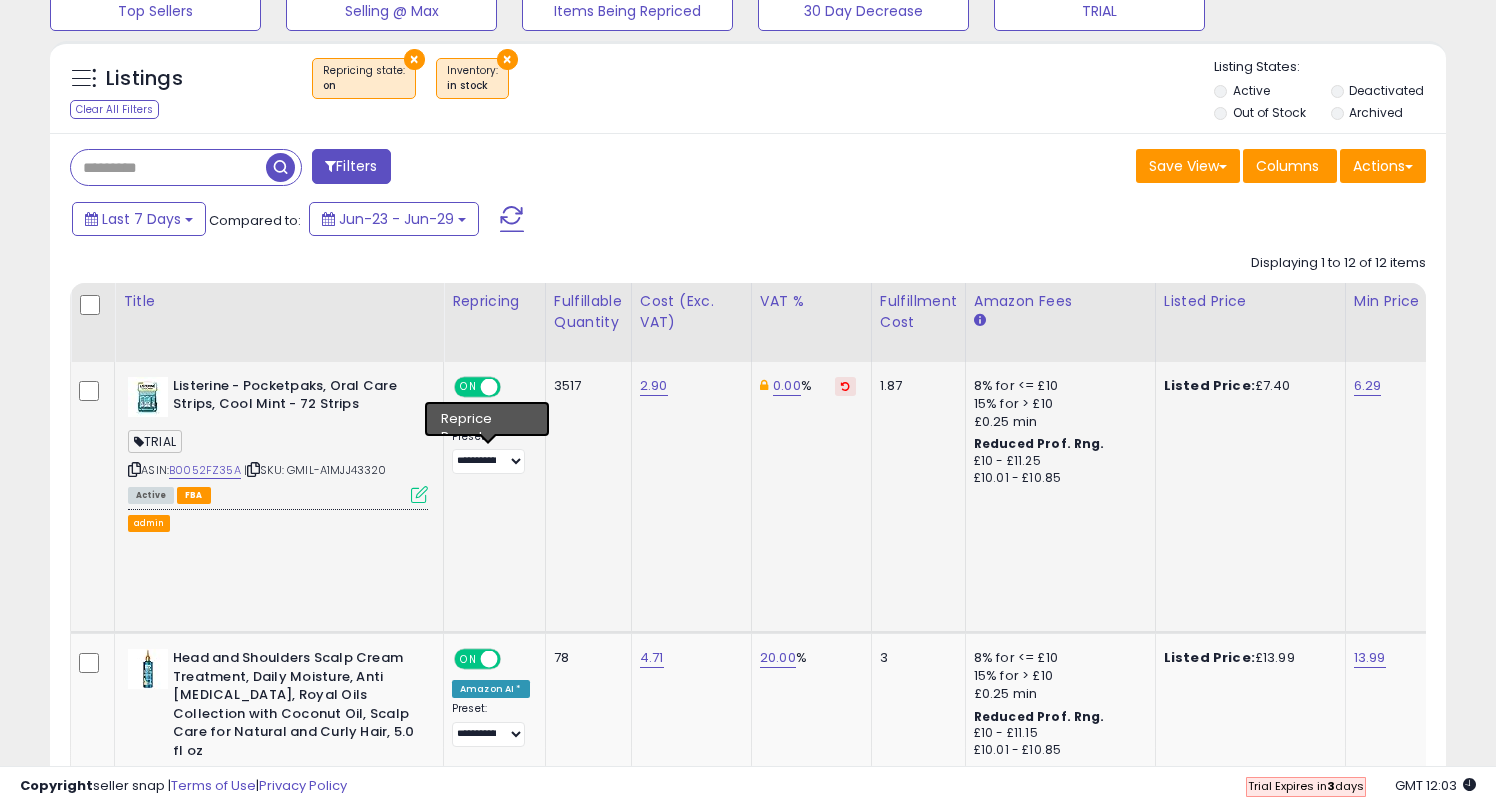 click on "2.90" 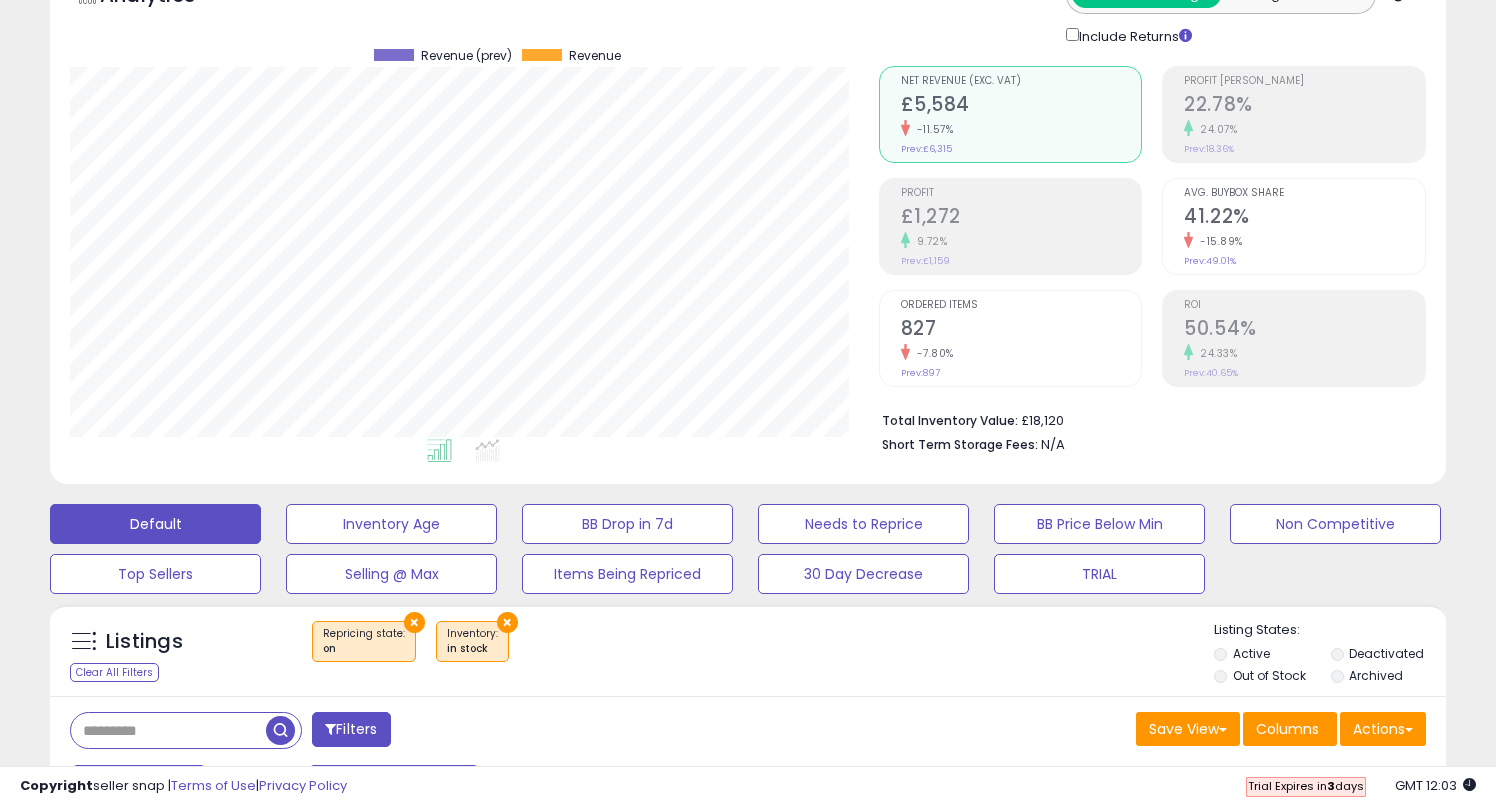 scroll, scrollTop: 0, scrollLeft: 0, axis: both 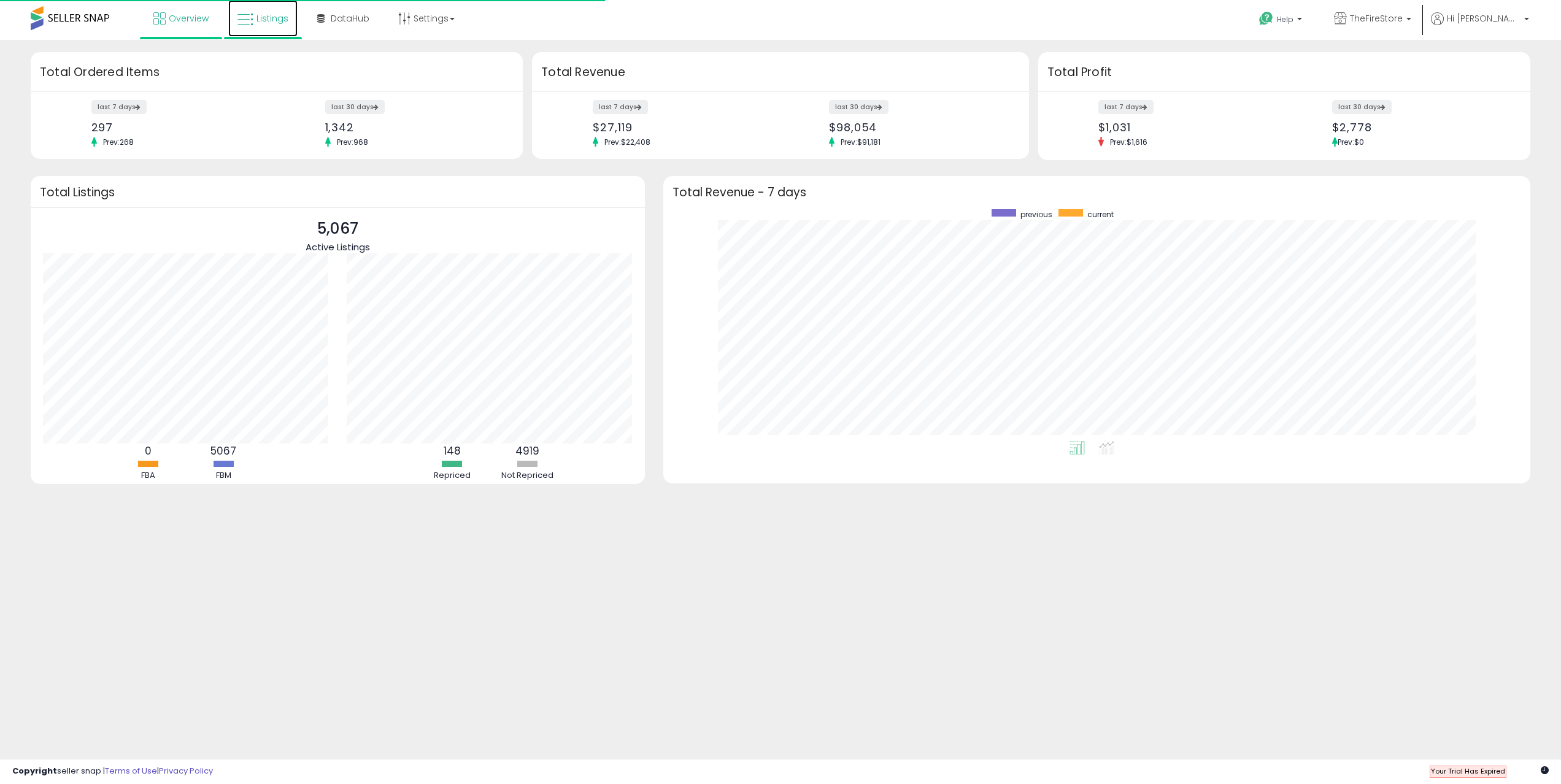 click on "Listings" at bounding box center (263, 18) 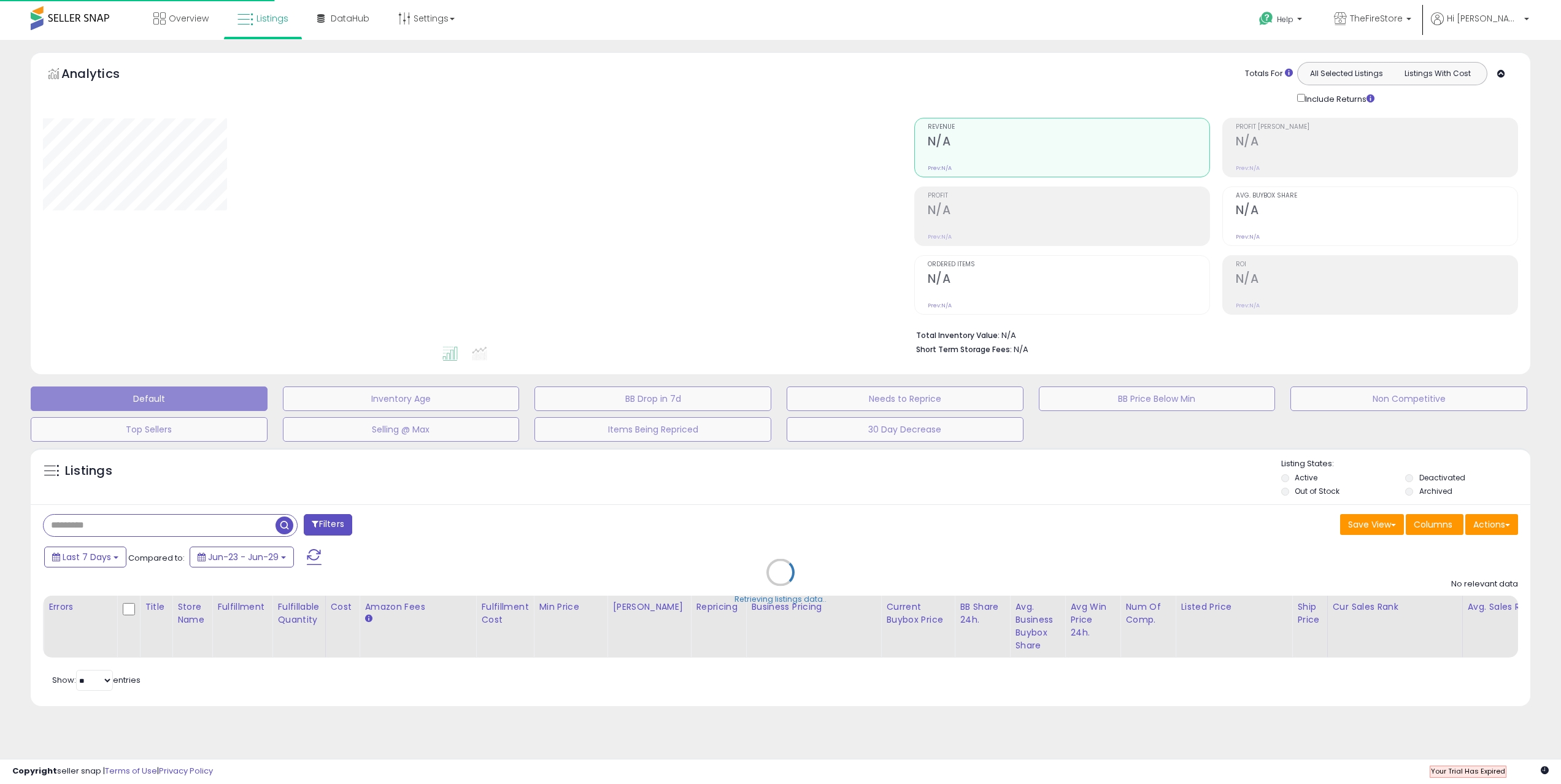 scroll, scrollTop: 0, scrollLeft: 0, axis: both 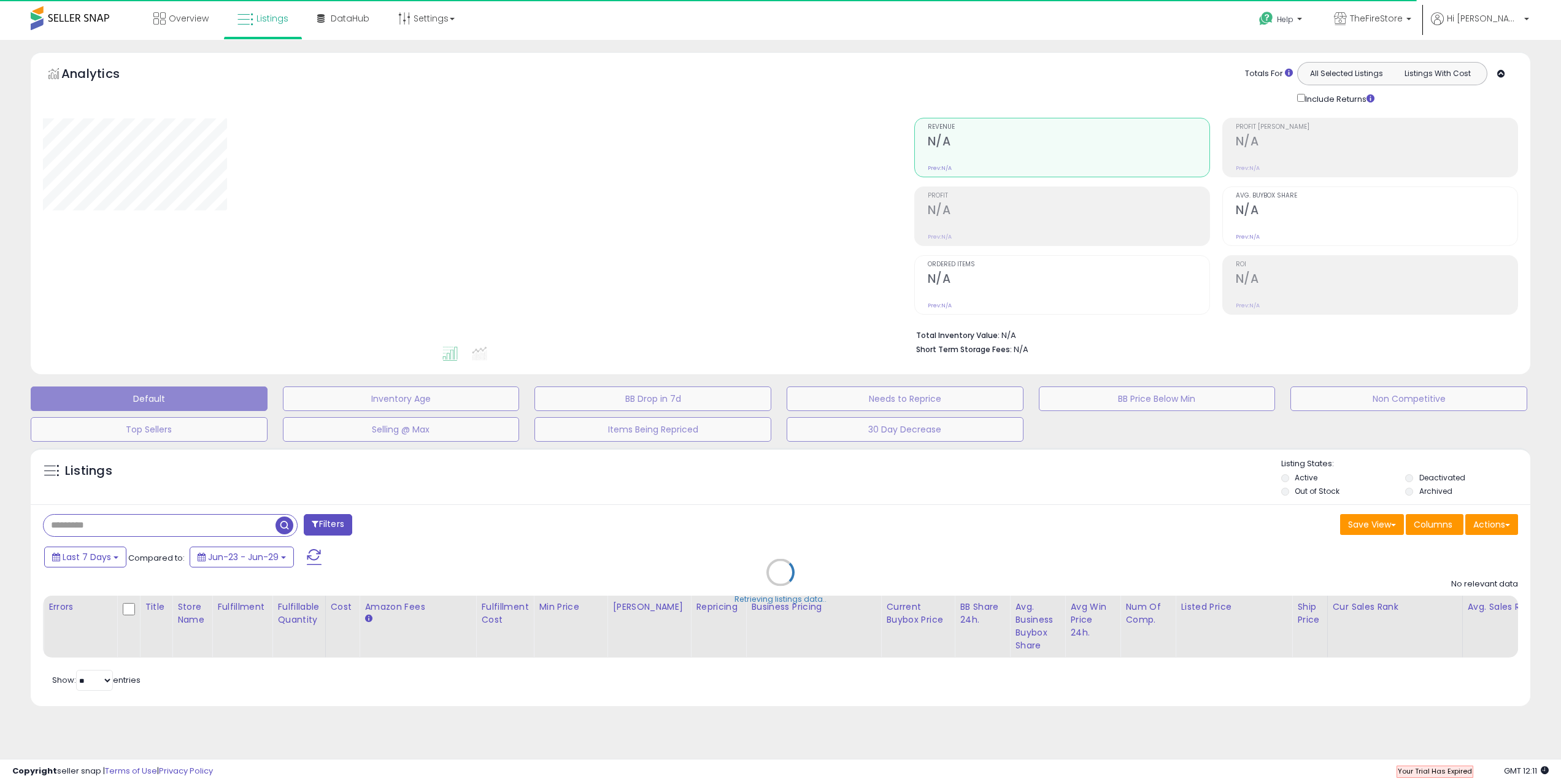 click on "Retrieving listings data.." at bounding box center (780, 582) 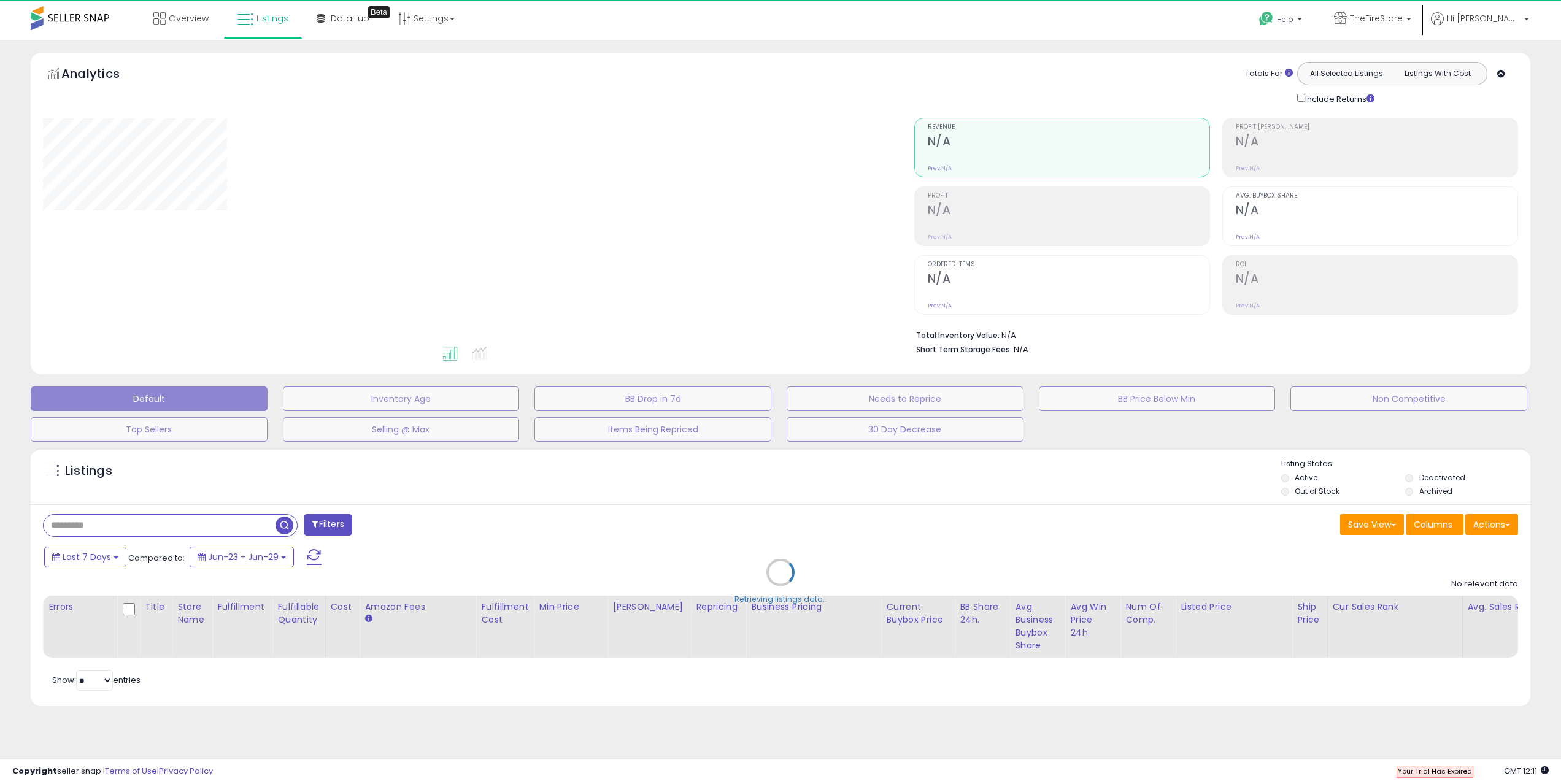select on "*" 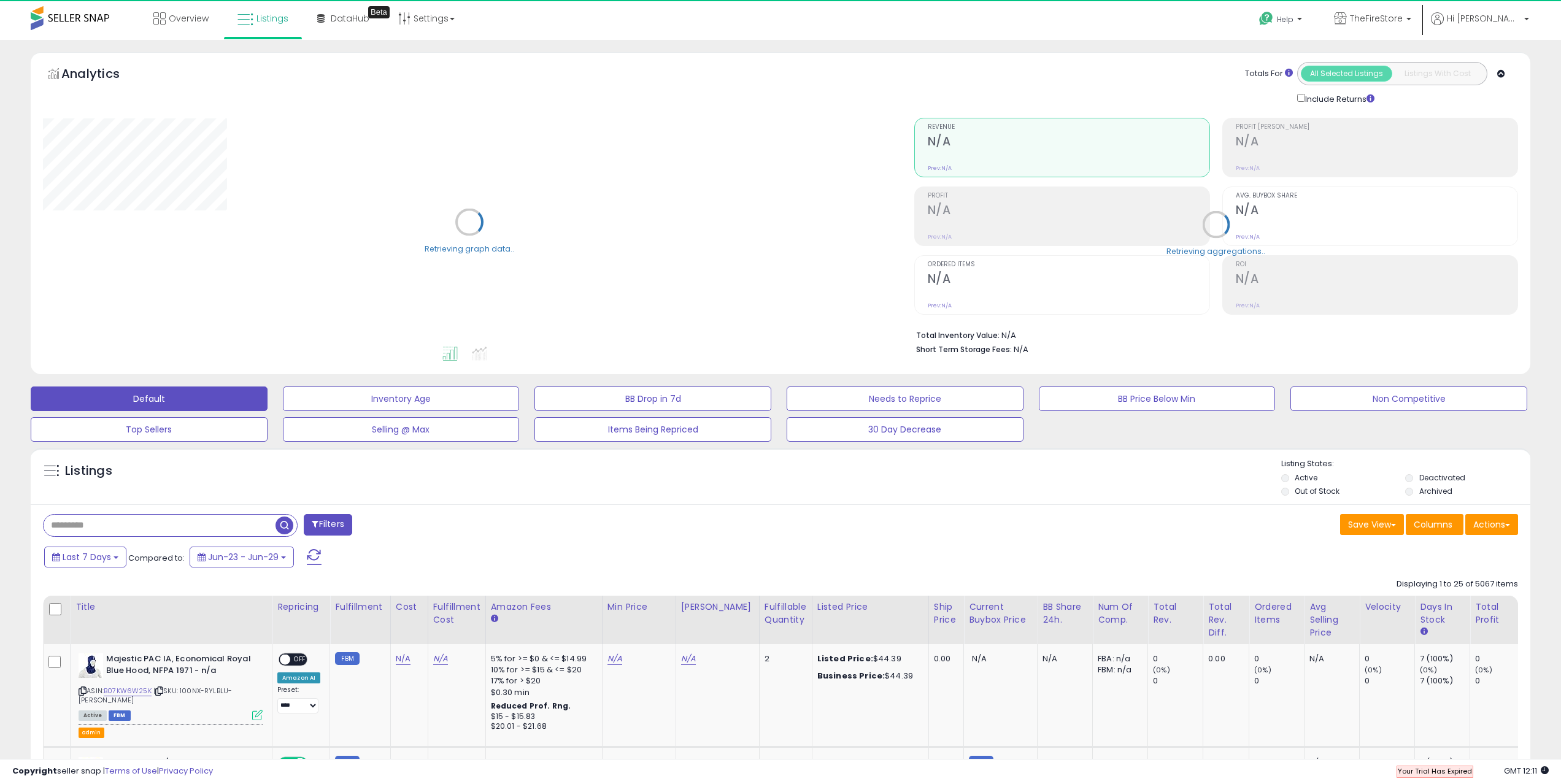 click on "Filters" at bounding box center [328, 525] 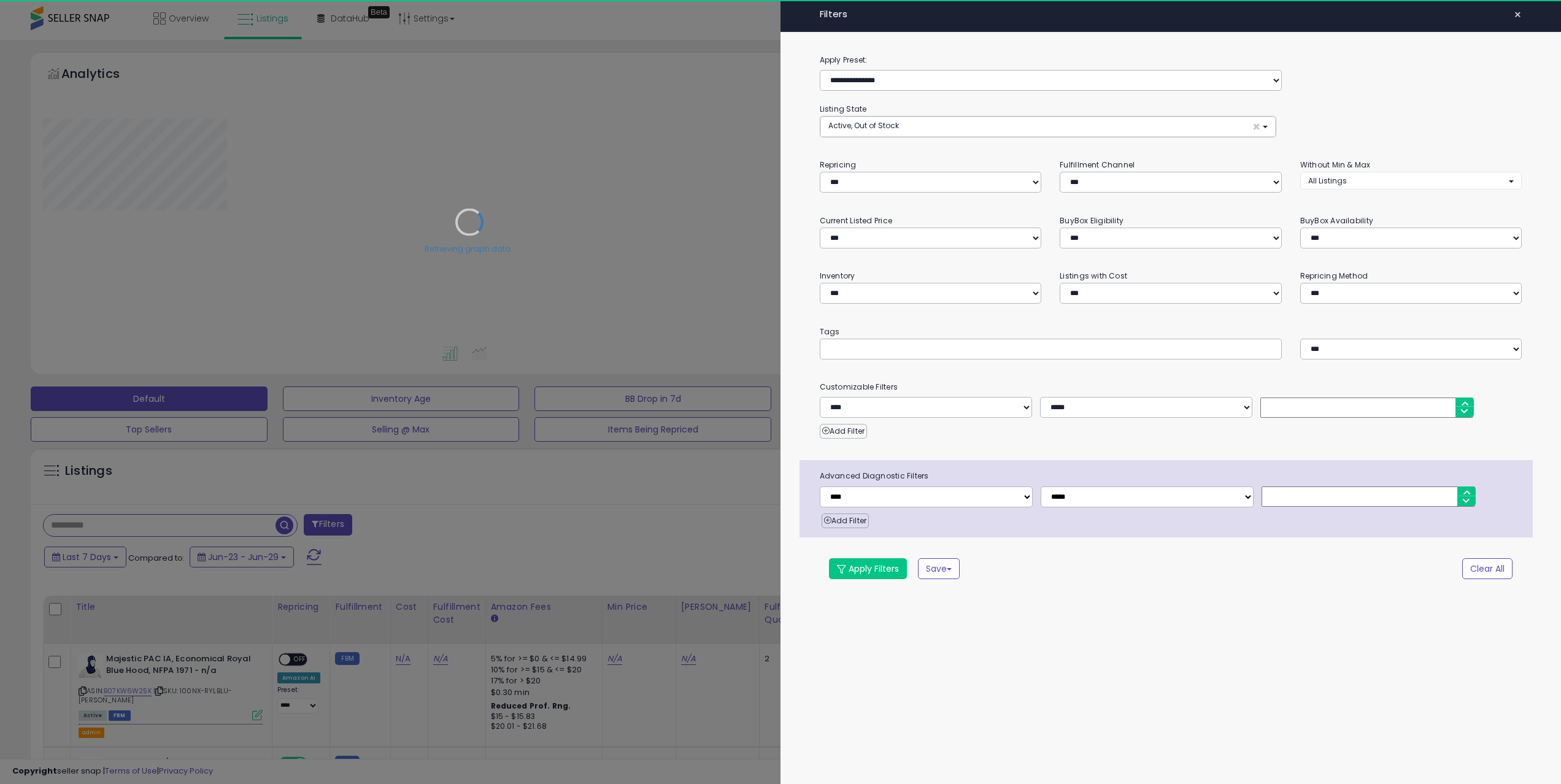 click on "**********" at bounding box center [780, 1880] 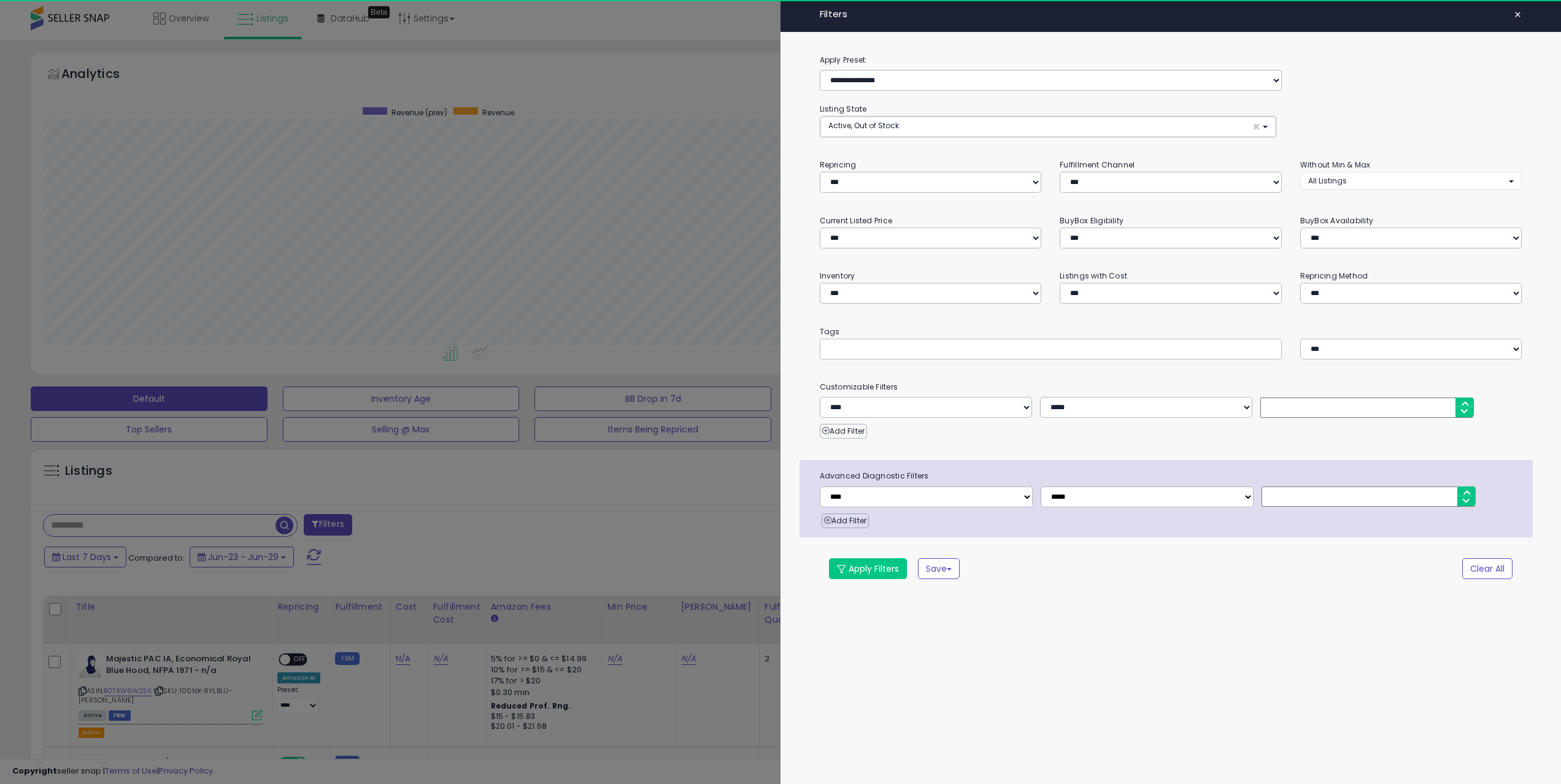 scroll, scrollTop: 613207, scrollLeft: 612729, axis: both 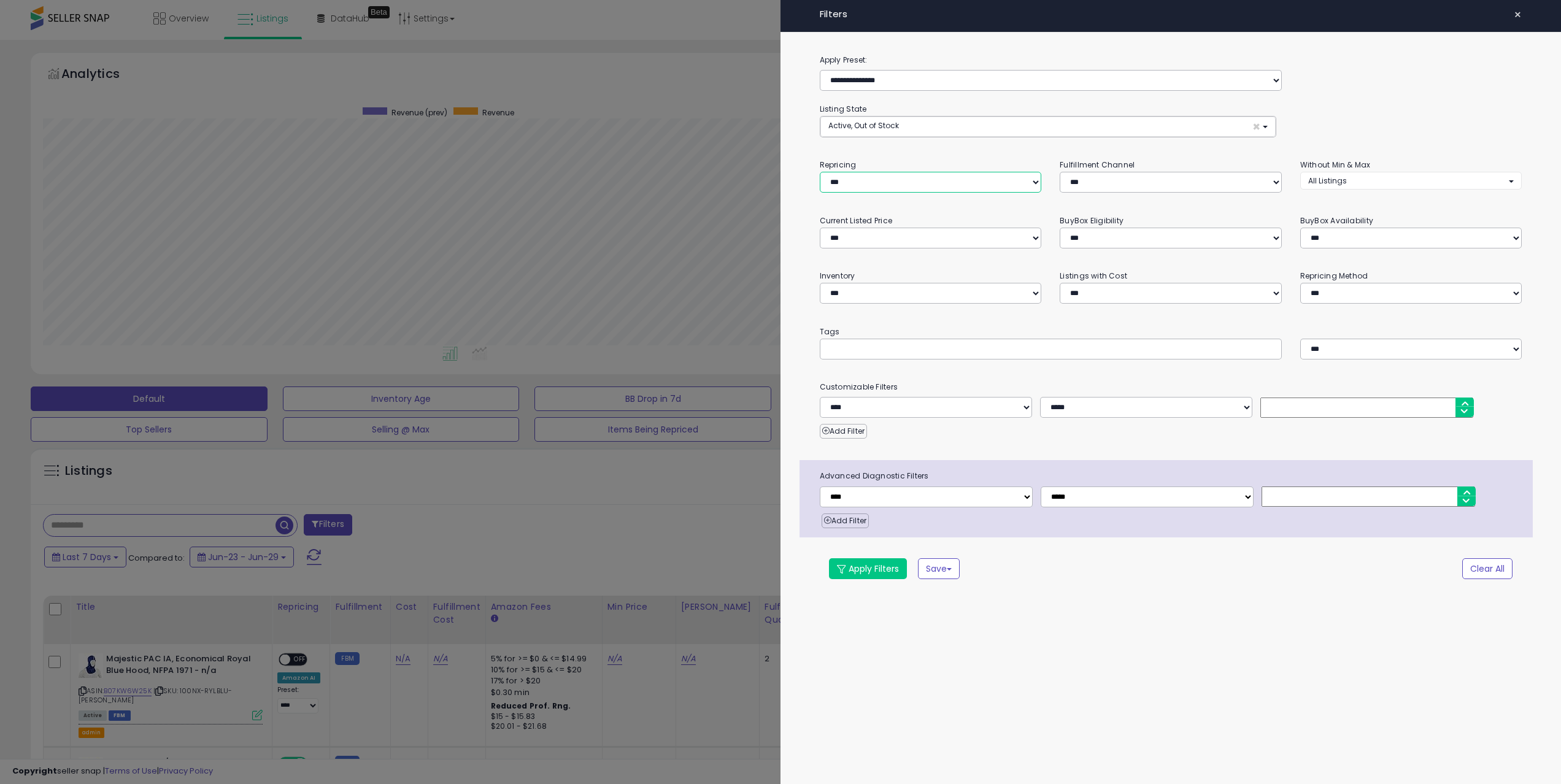 click on "**********" at bounding box center [931, 182] 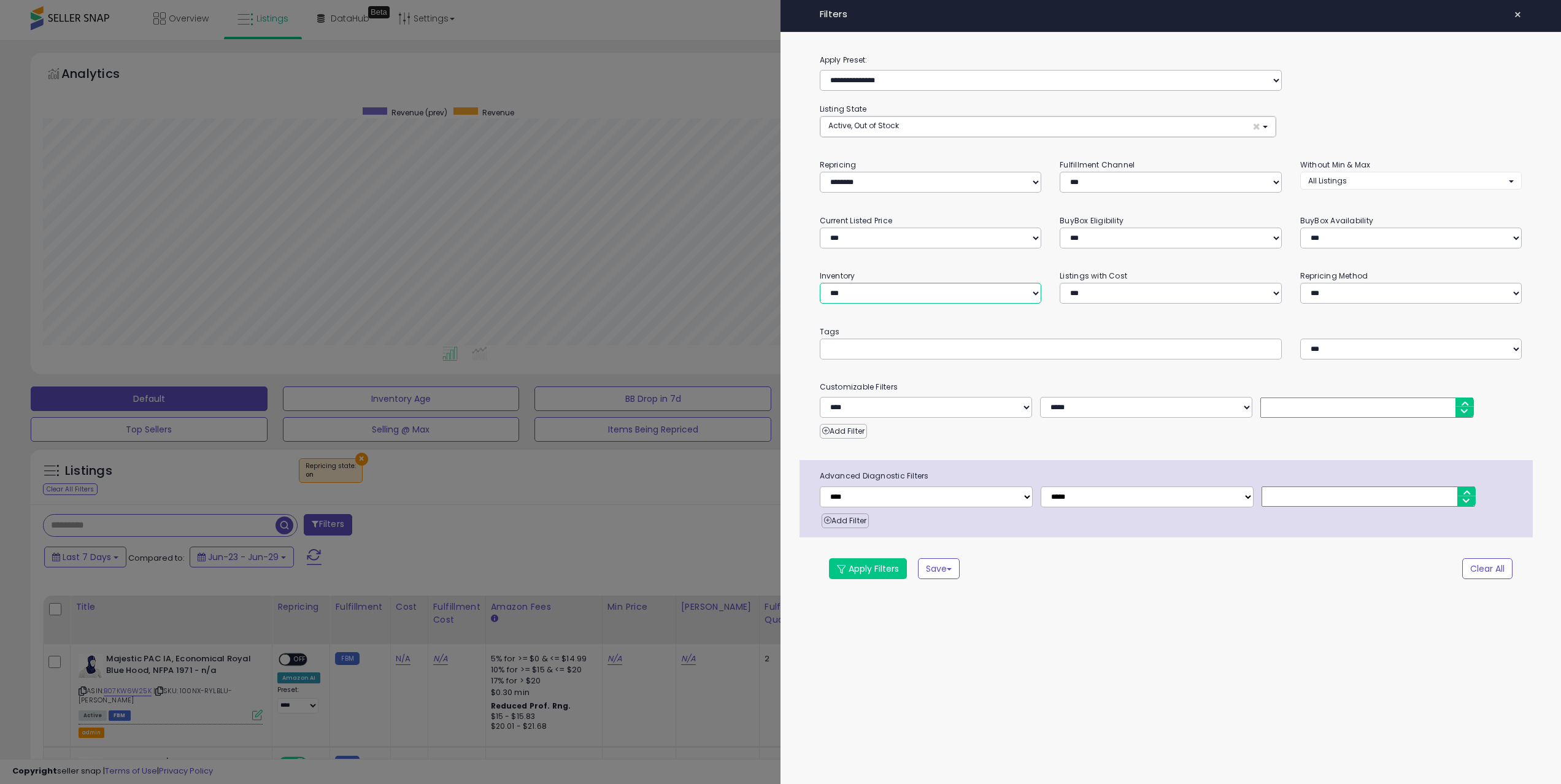 click on "**********" at bounding box center (931, 293) 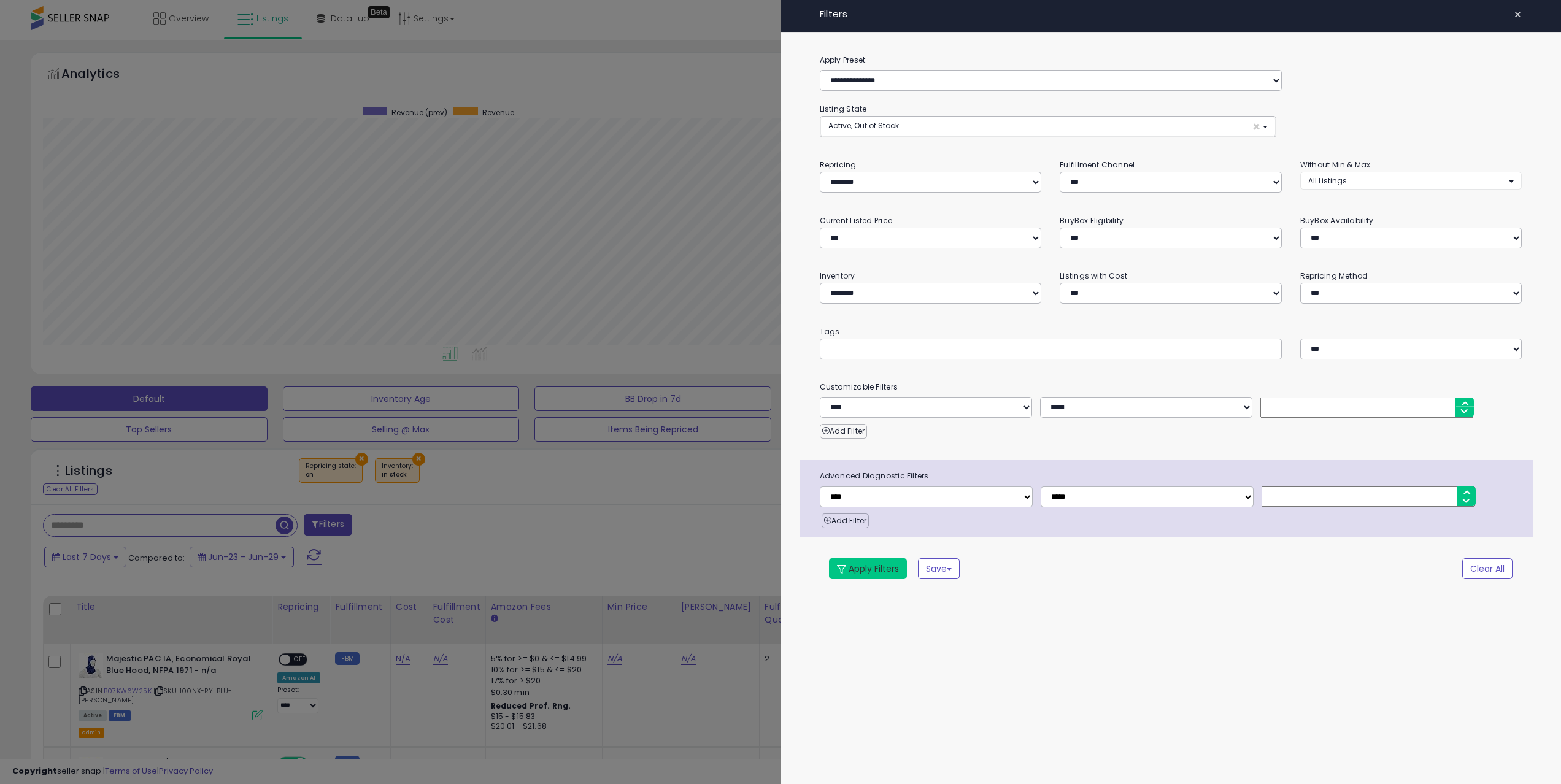 click on "Apply Filters" at bounding box center (868, 569) 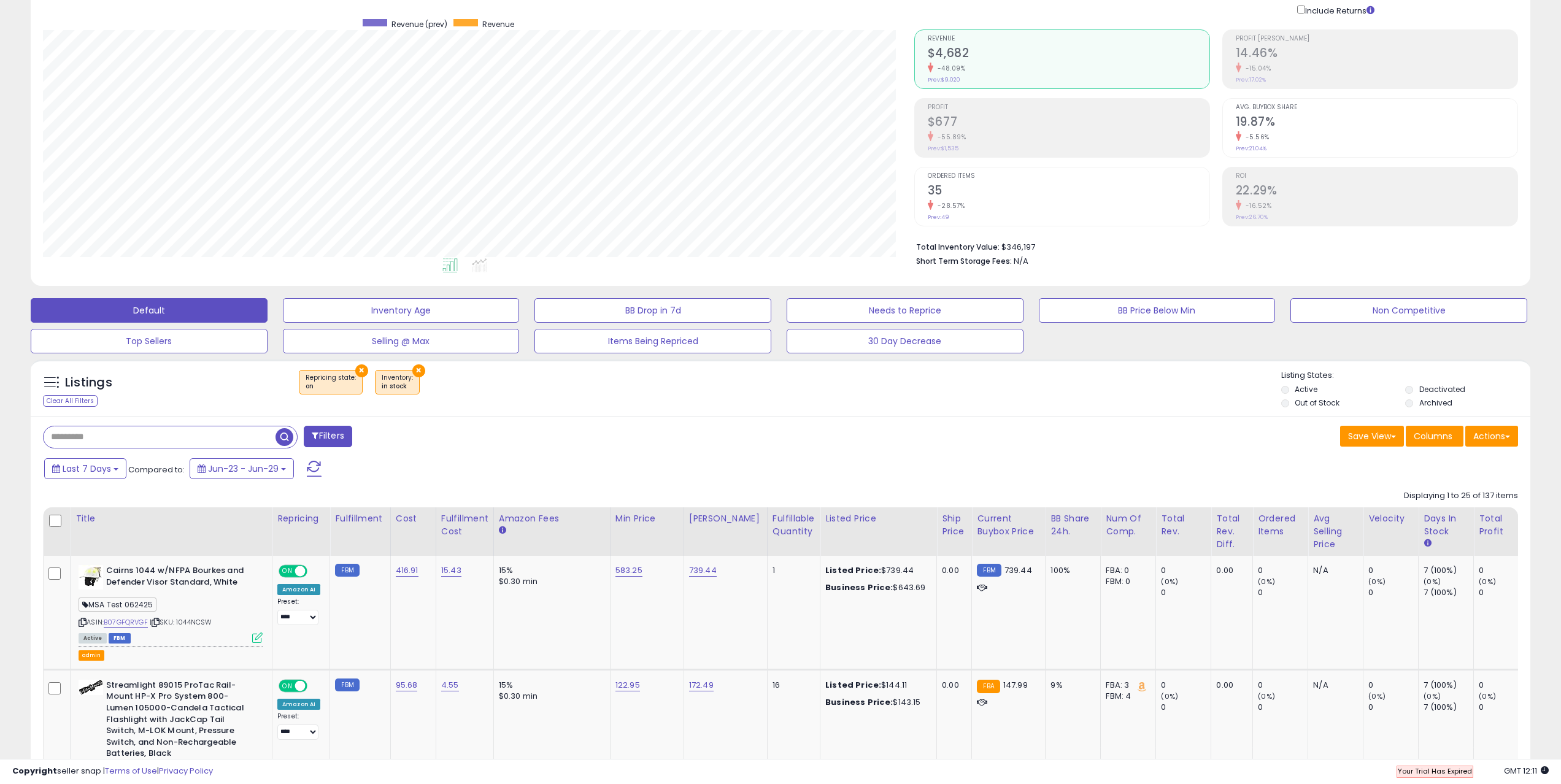 scroll, scrollTop: 96, scrollLeft: 0, axis: vertical 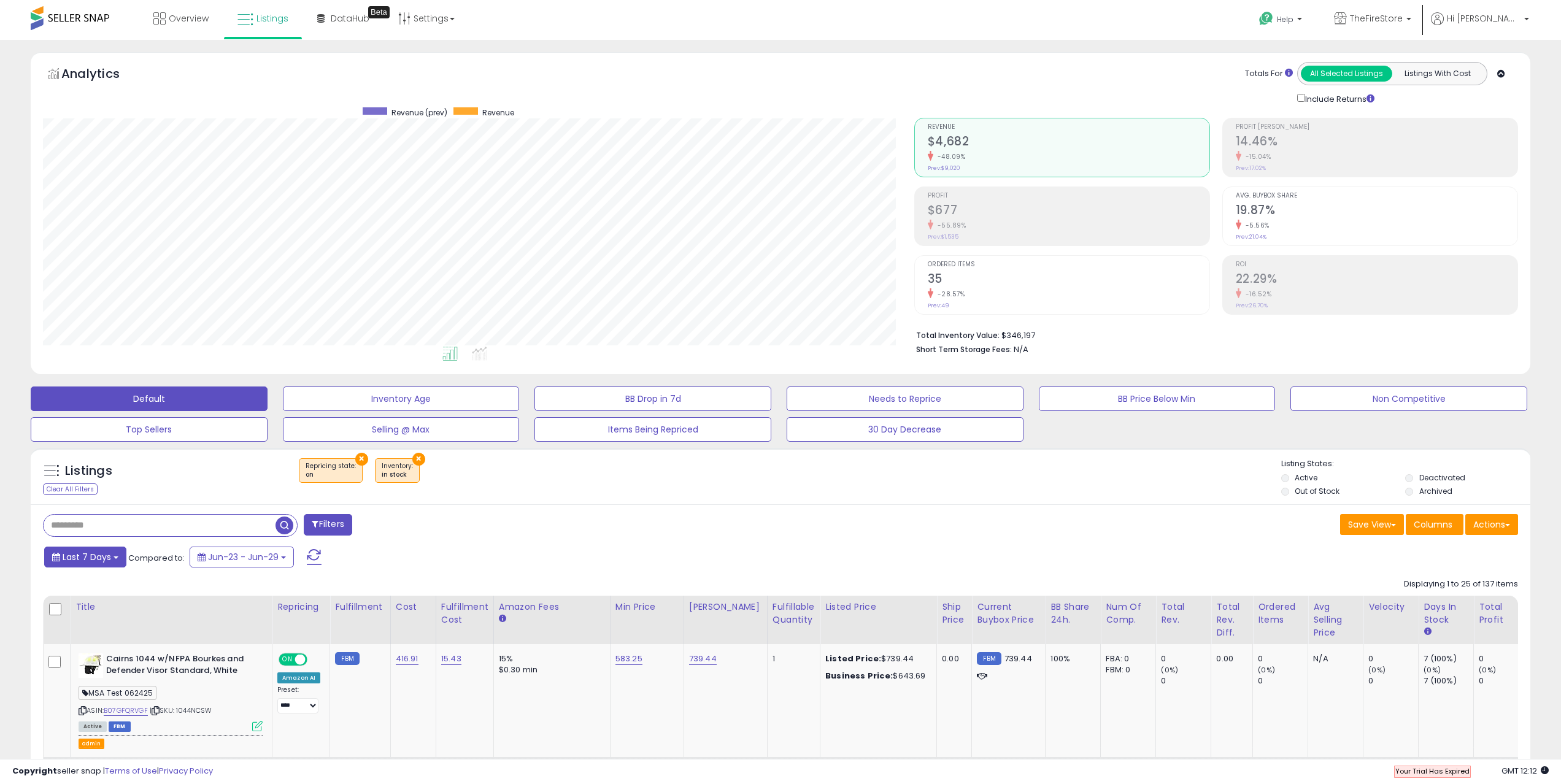 click on "Last 7 Days" at bounding box center [87, 557] 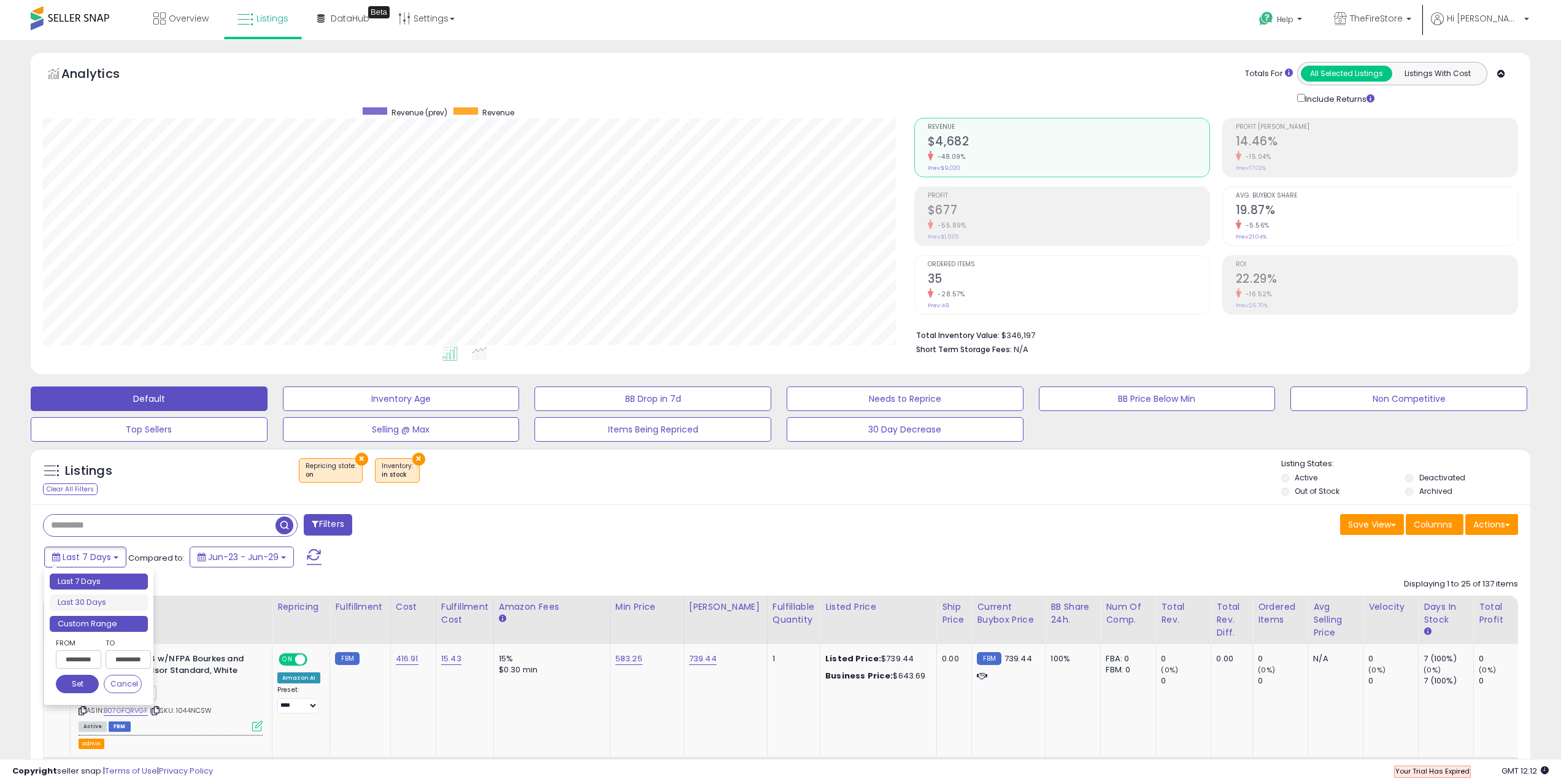 click on "Custom Range" at bounding box center [99, 624] 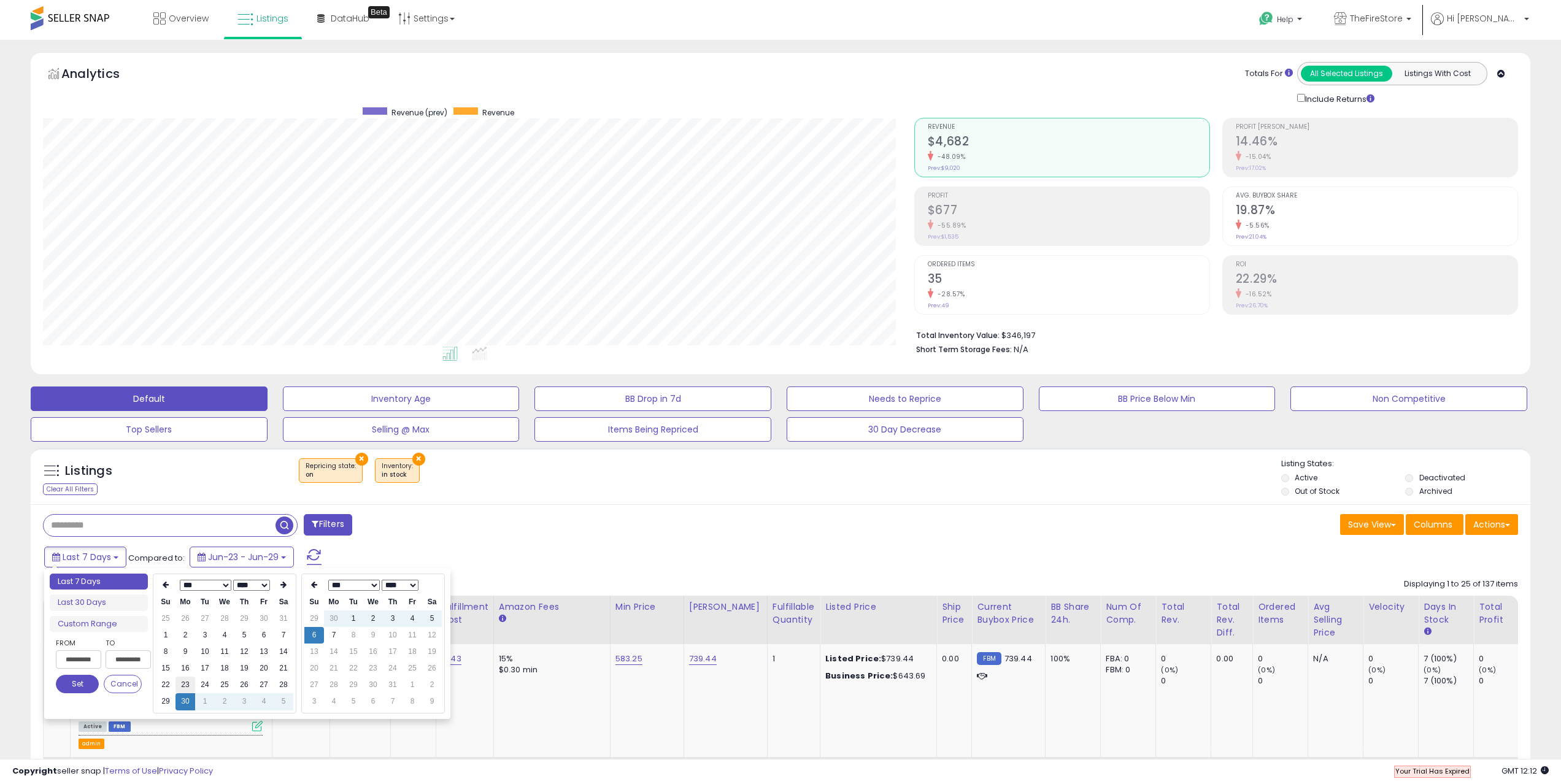 click on "23" at bounding box center (185, 685) 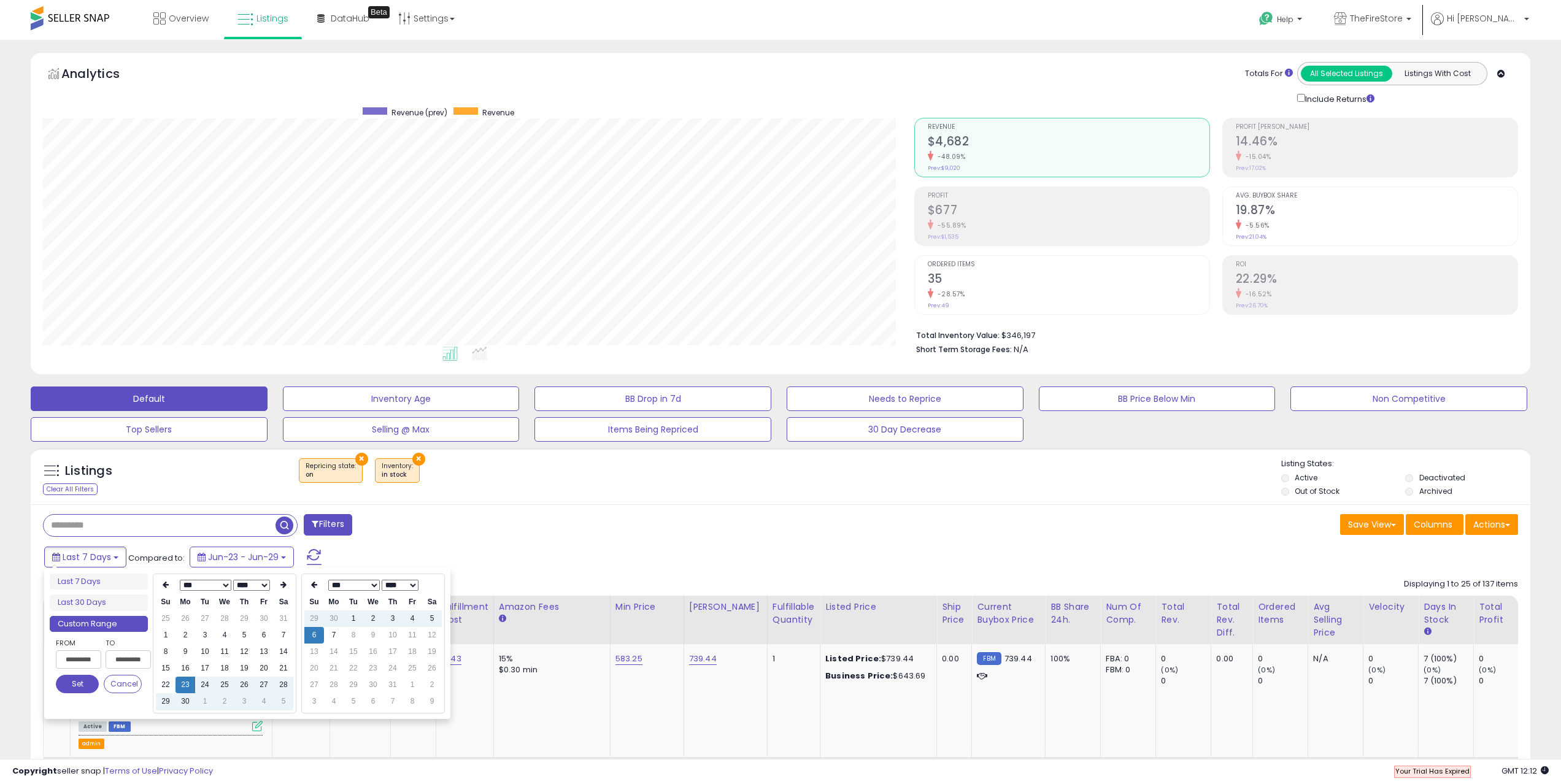 type on "**********" 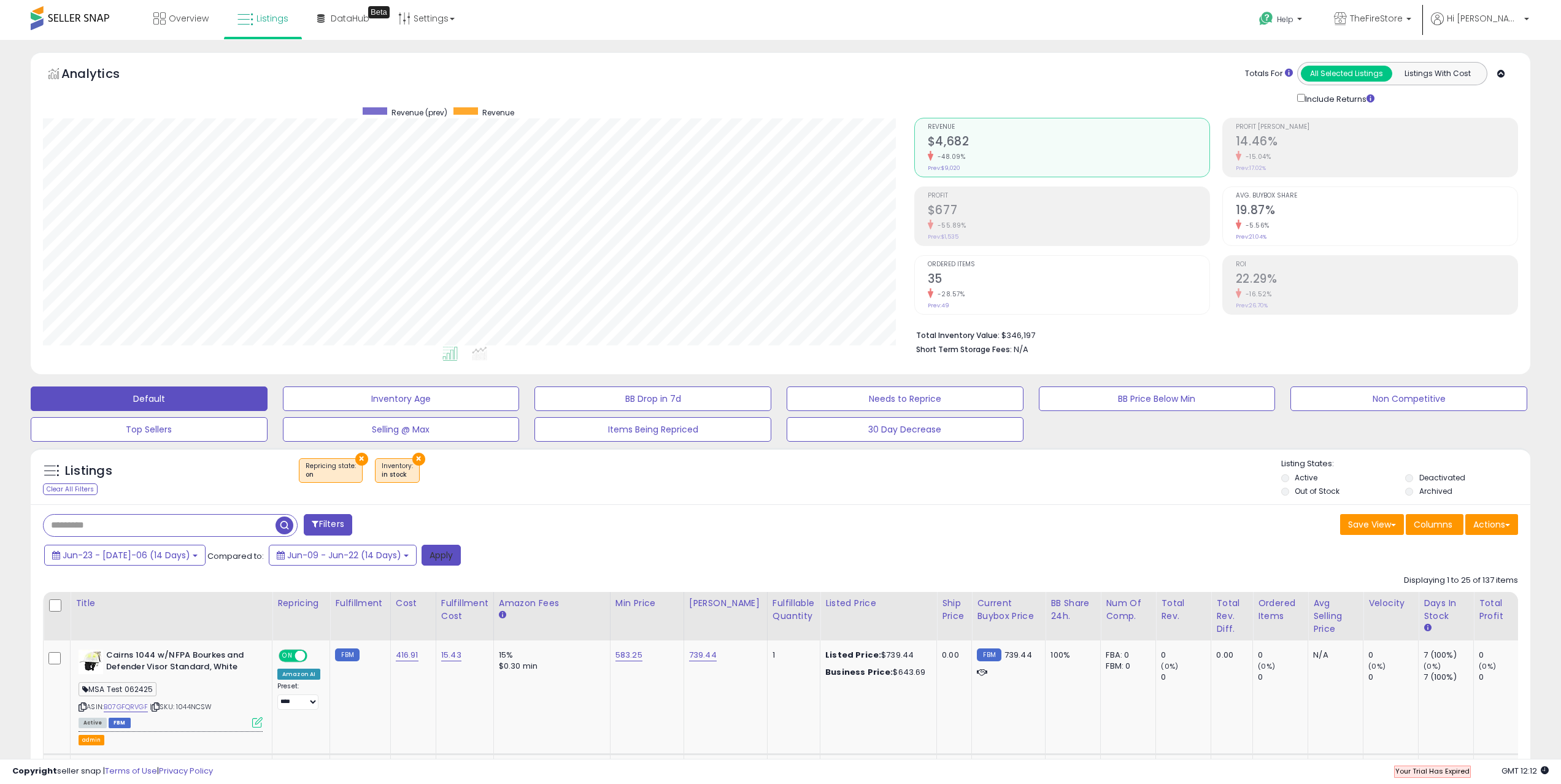 click on "Apply" at bounding box center (441, 555) 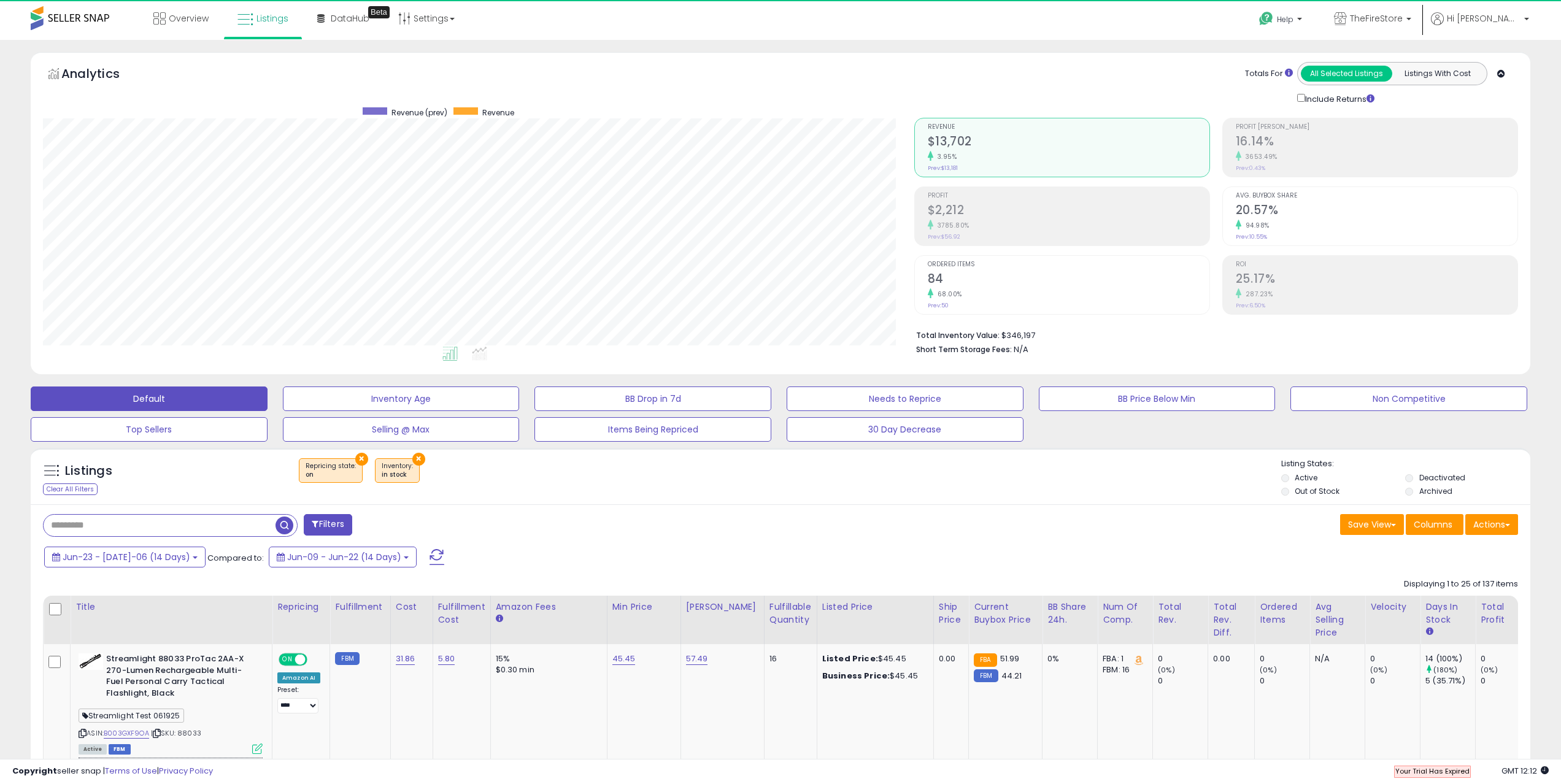scroll, scrollTop: 613207, scrollLeft: 612729, axis: both 